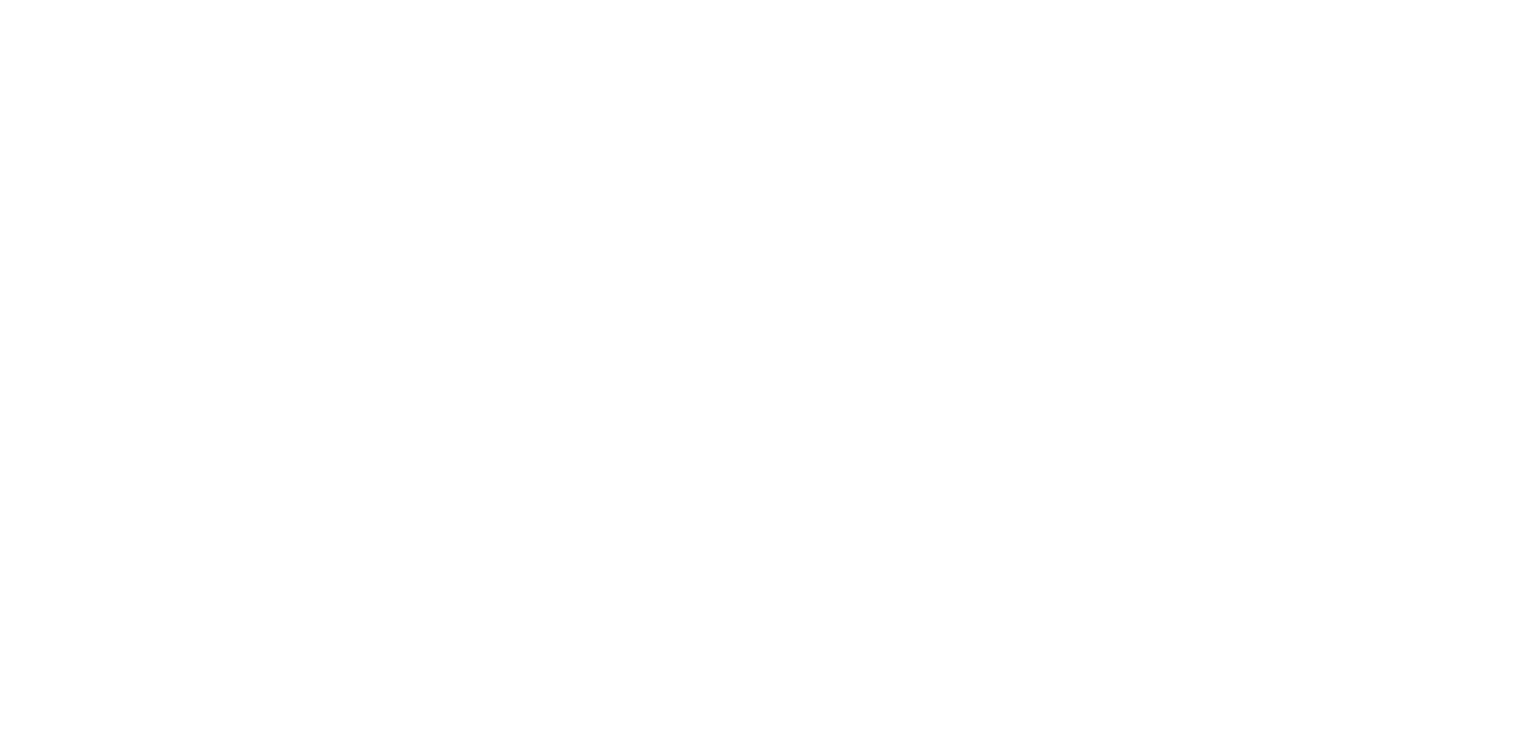 scroll, scrollTop: 0, scrollLeft: 0, axis: both 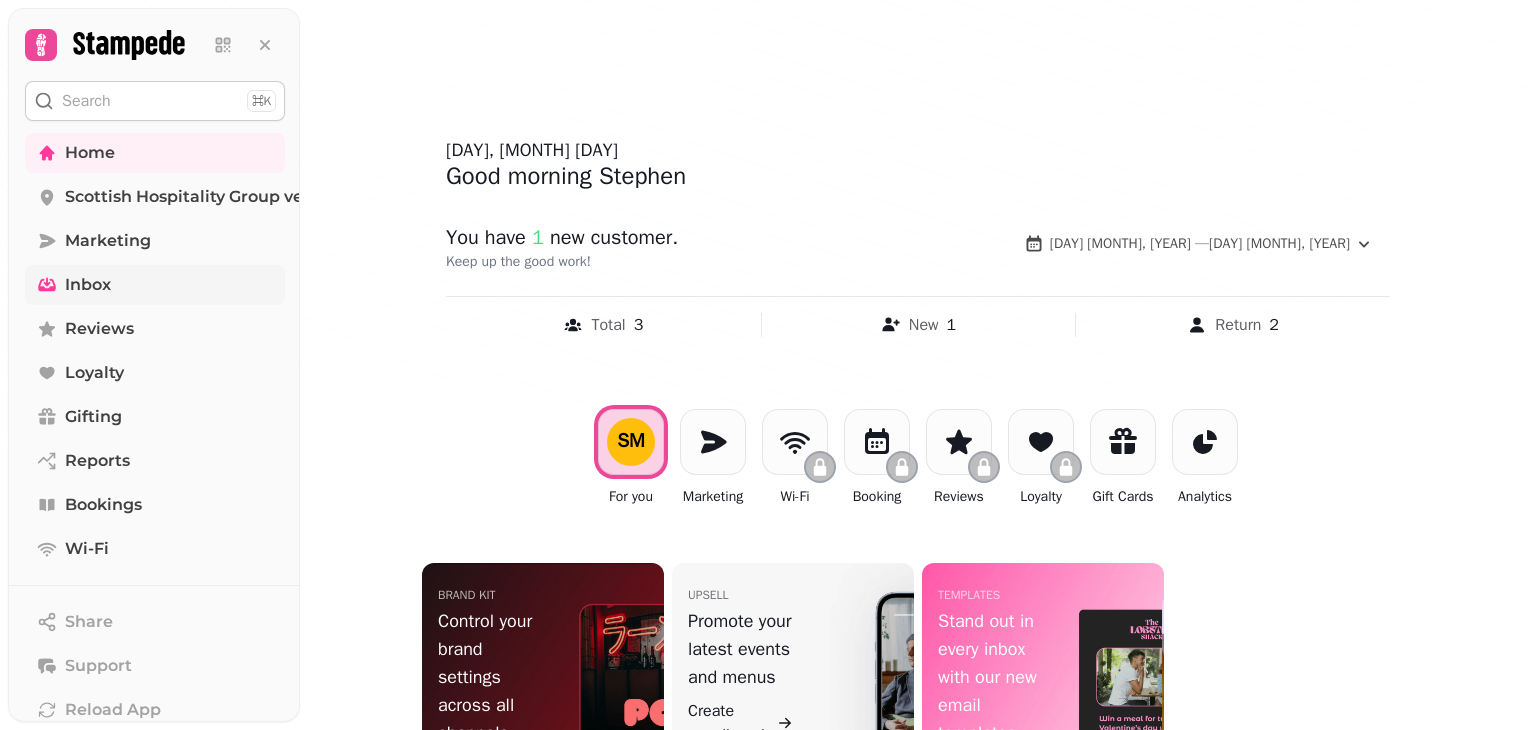 click on "Inbox" at bounding box center (88, 285) 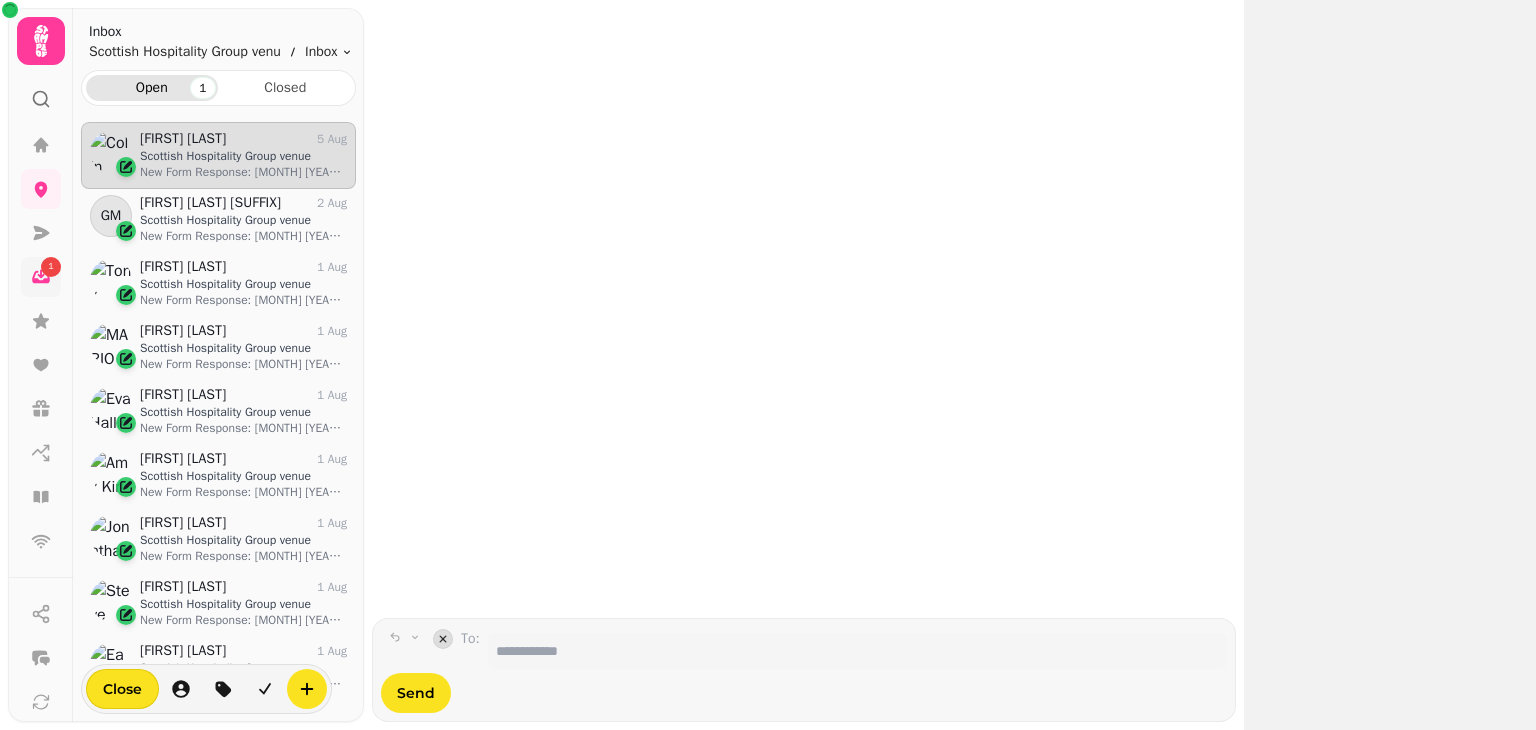 scroll, scrollTop: 1, scrollLeft: 0, axis: vertical 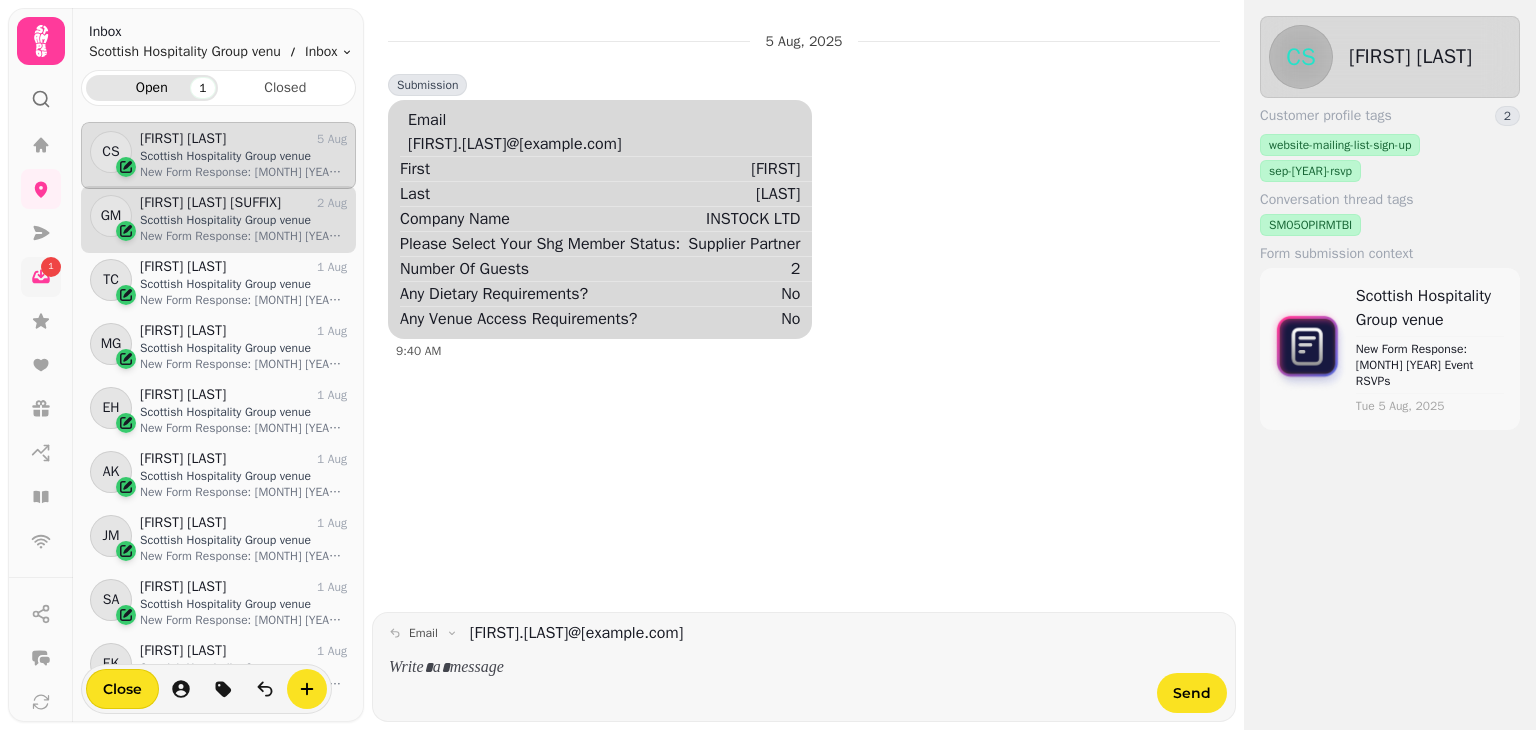click on "[FIRST] [LAST] MBE" at bounding box center [210, 203] 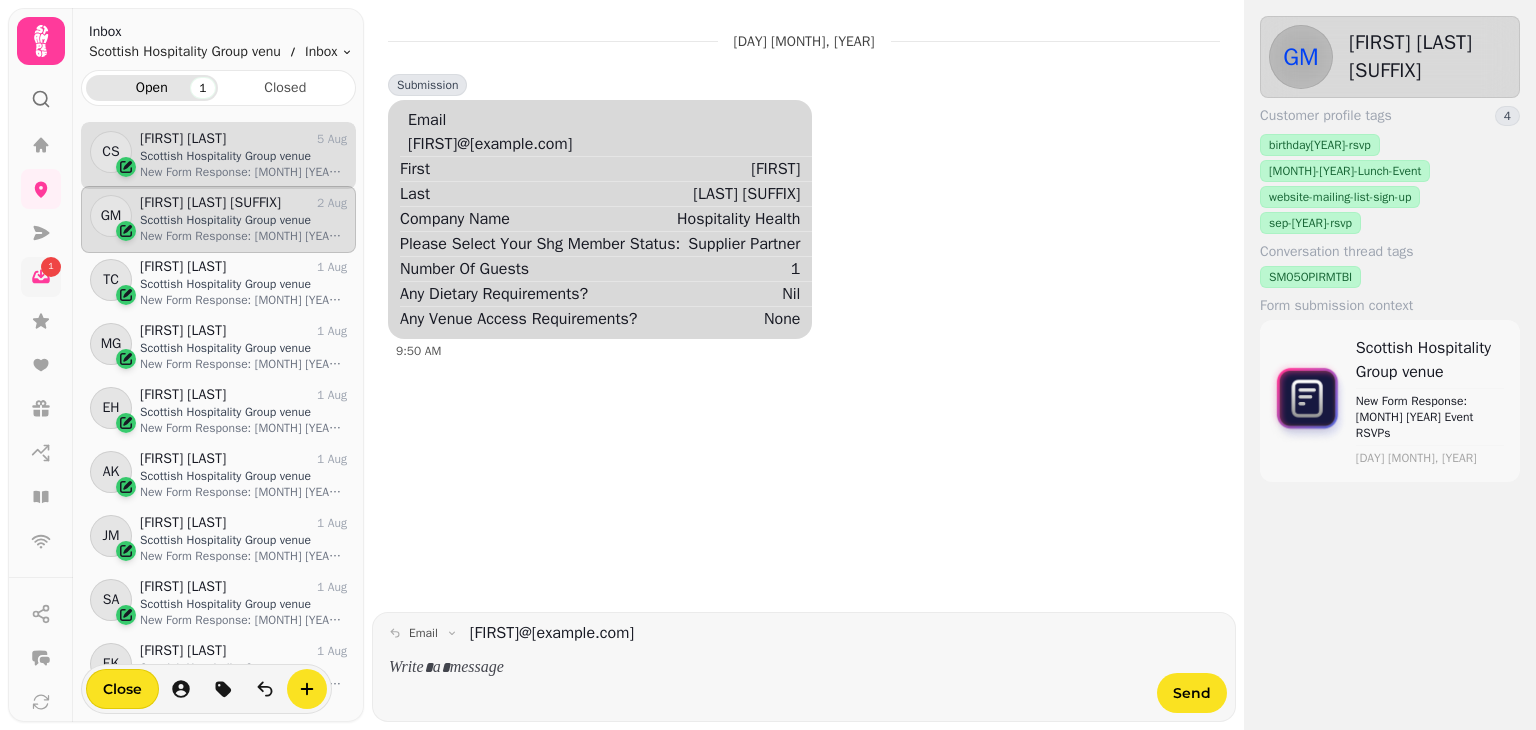 click on "New Form Response: September 2025 Event RSVPs" at bounding box center [243, 172] 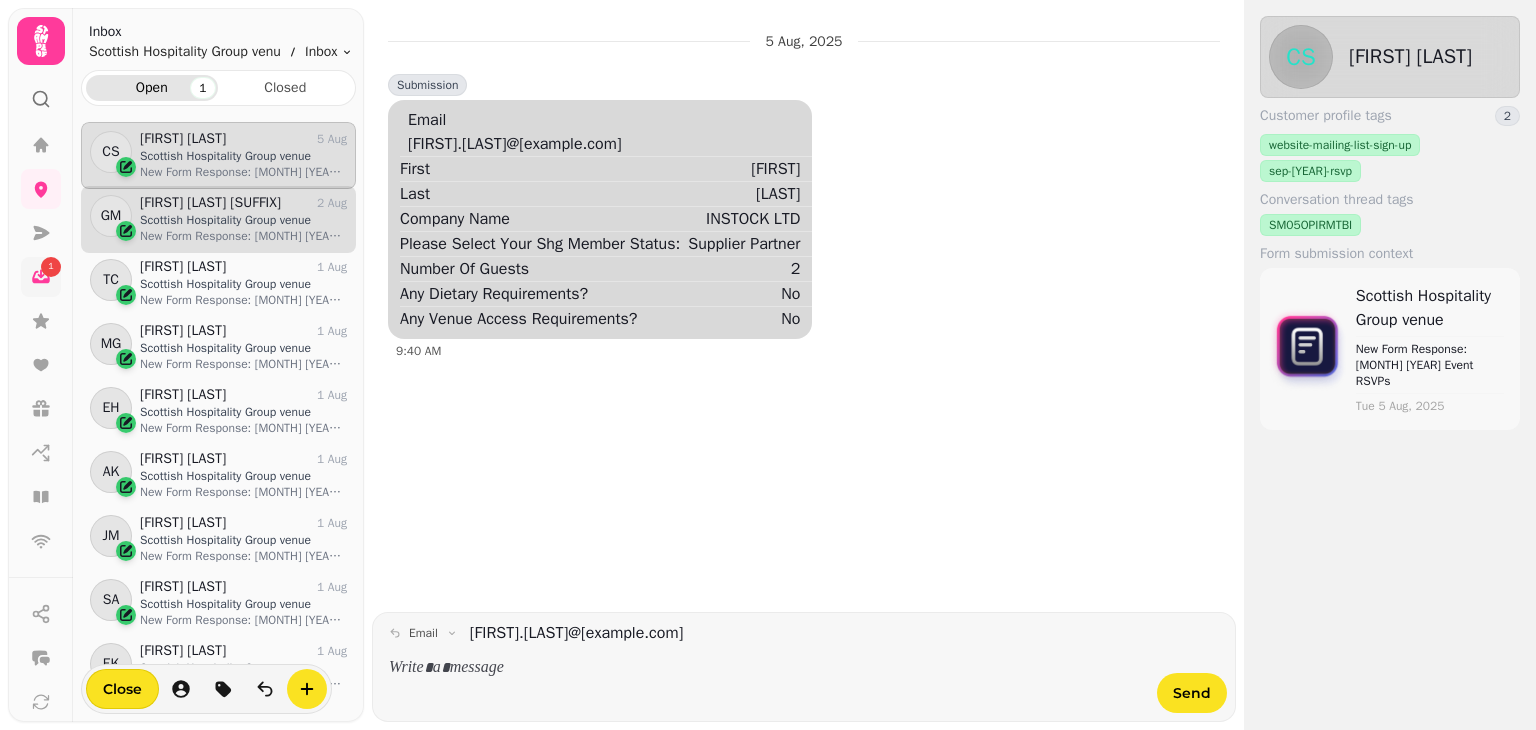 click on "Scottish Hospitality Group venue" at bounding box center [243, 220] 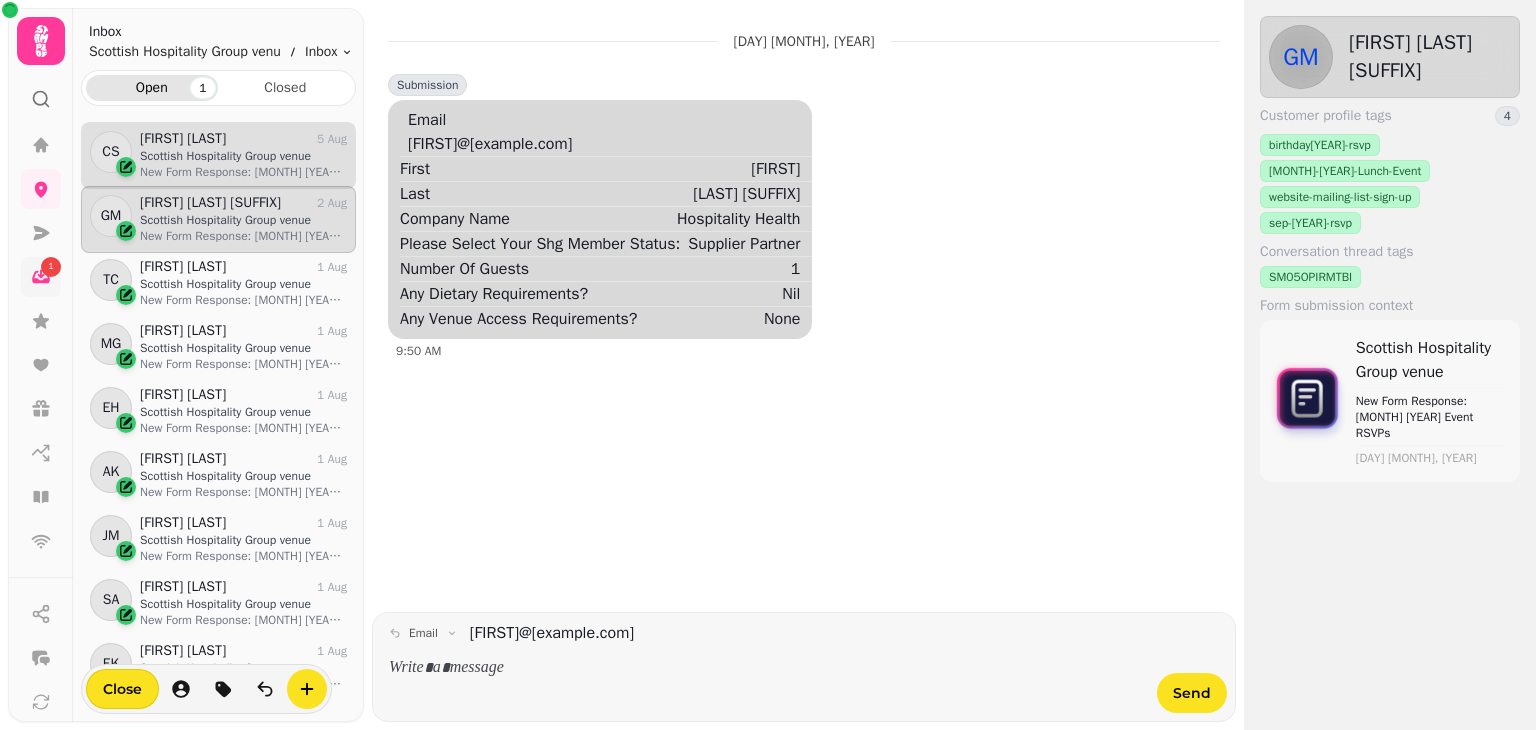 click on "Scottish Hospitality Group venue" at bounding box center (243, 156) 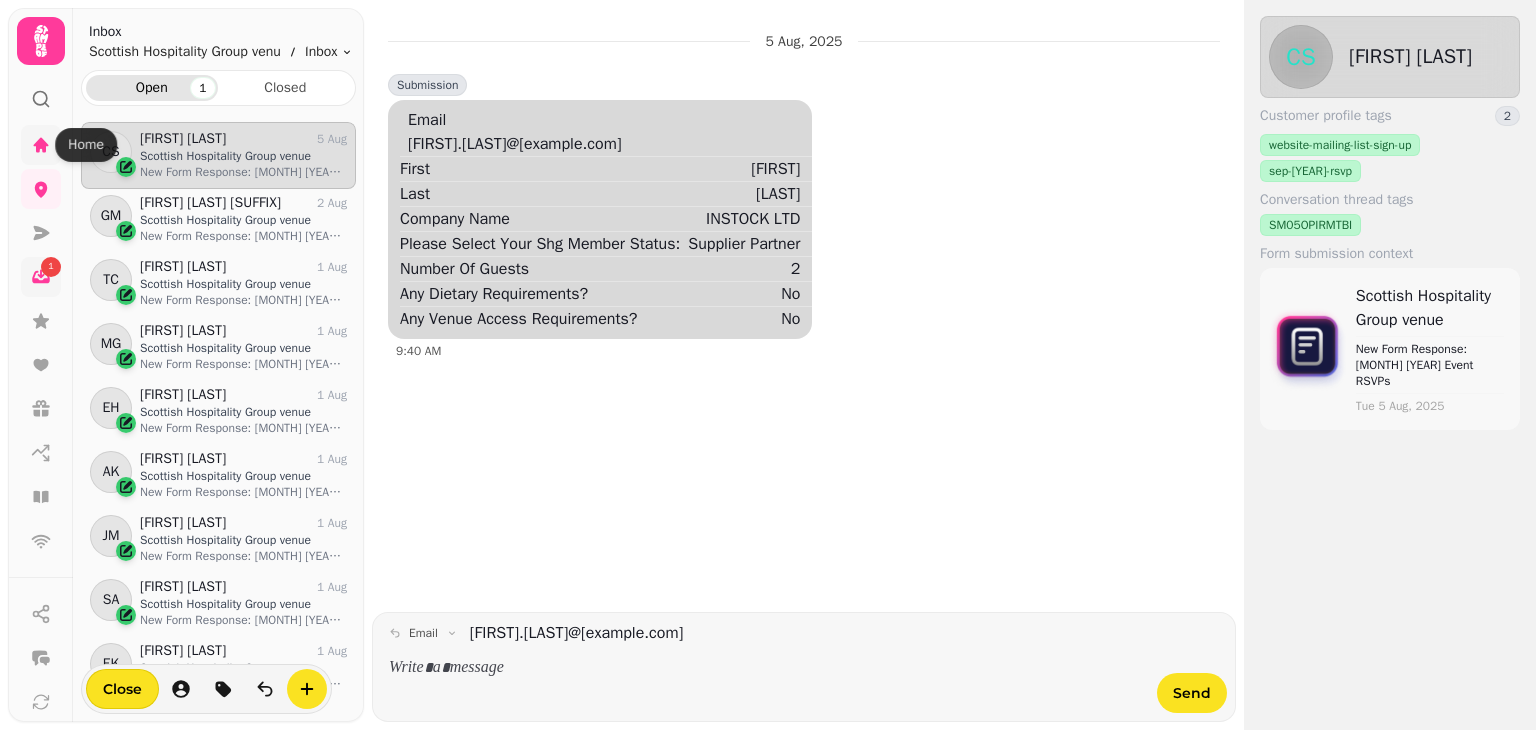 click 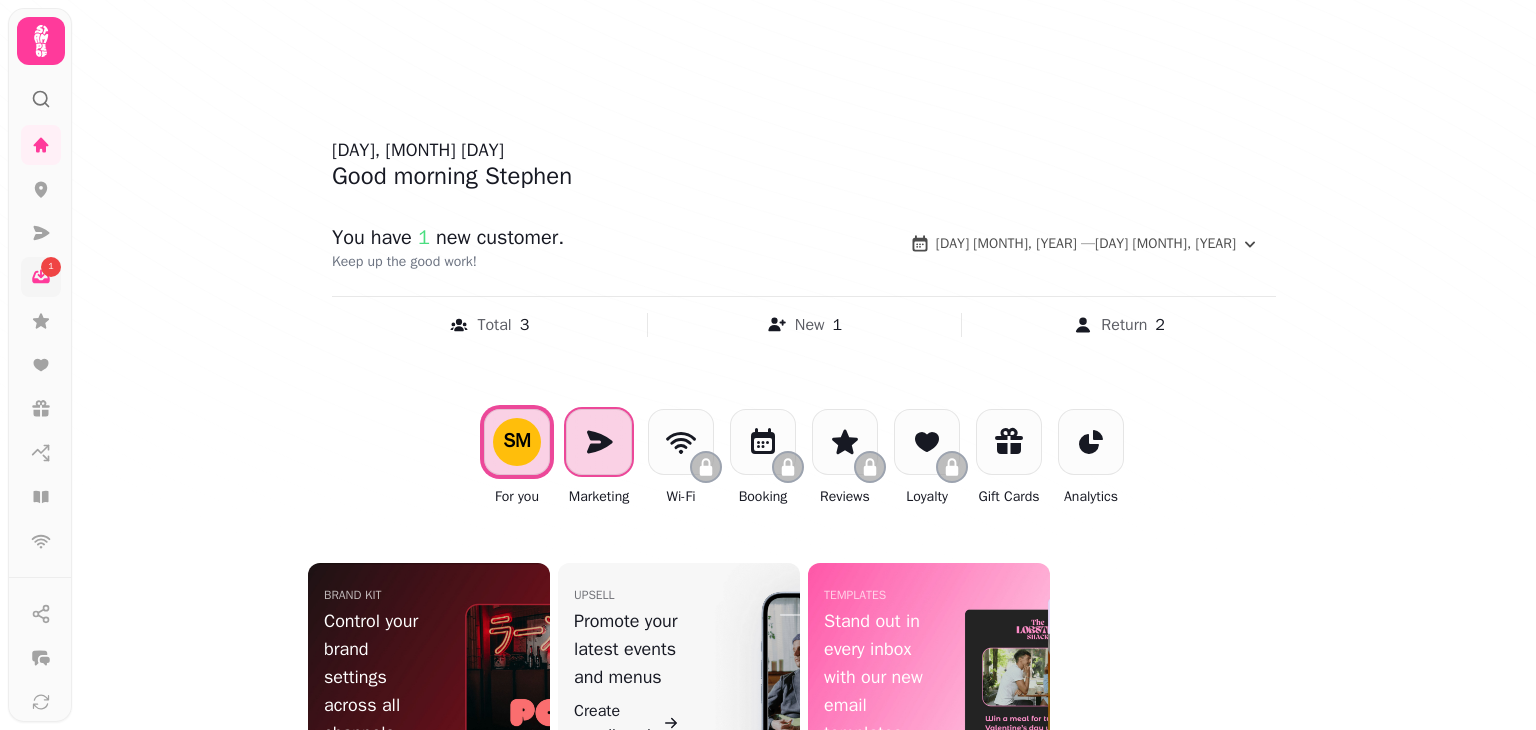 click at bounding box center (599, 442) 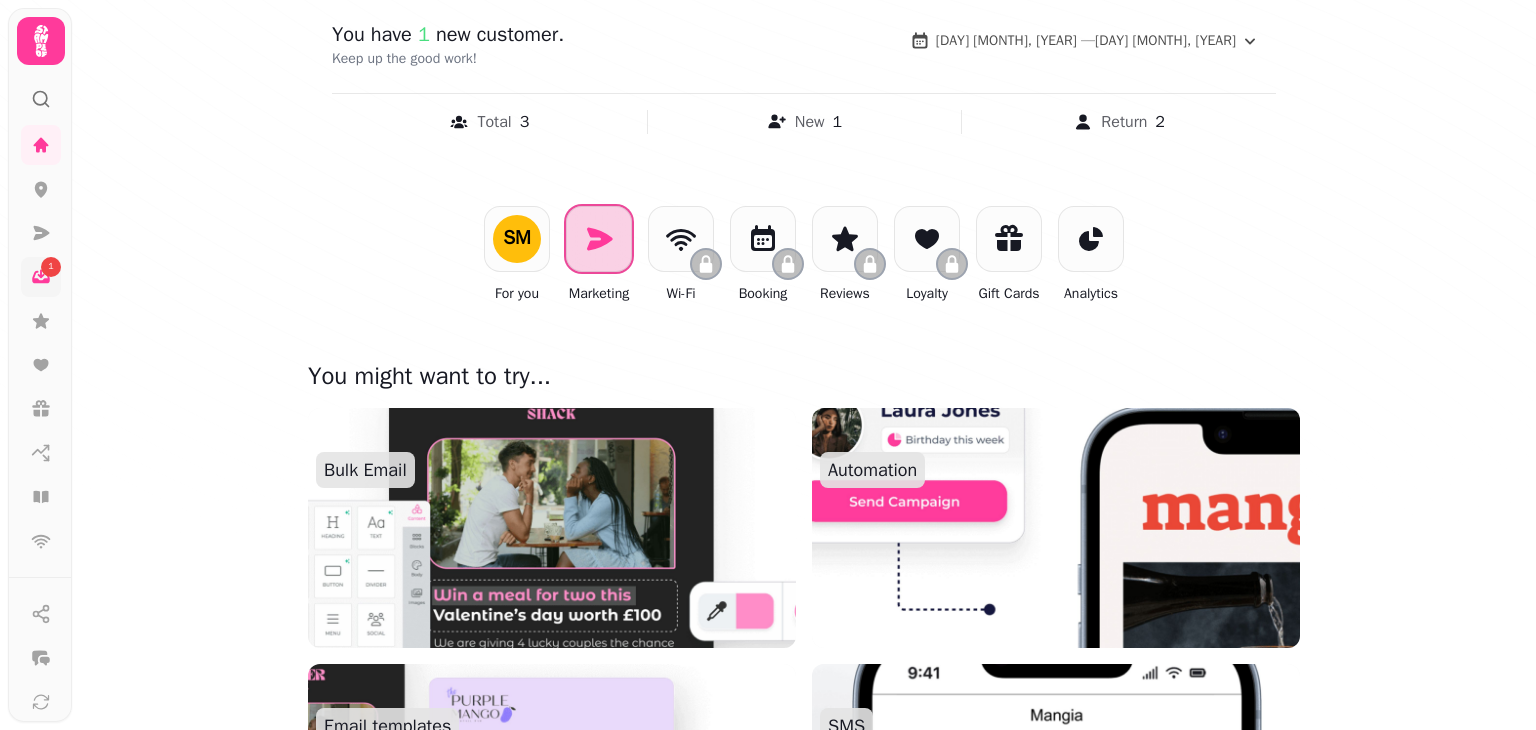 scroll, scrollTop: 207, scrollLeft: 0, axis: vertical 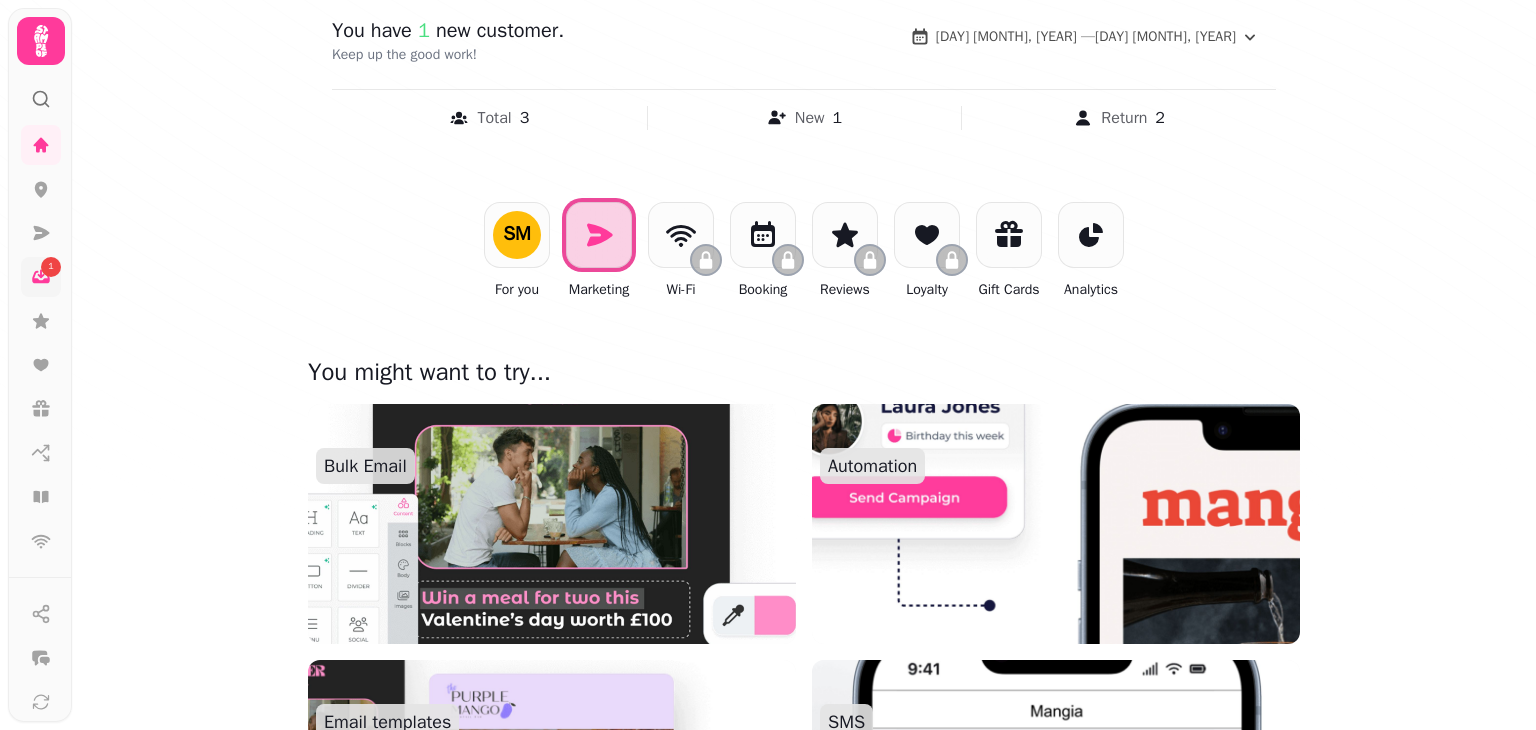 click at bounding box center (552, 524) 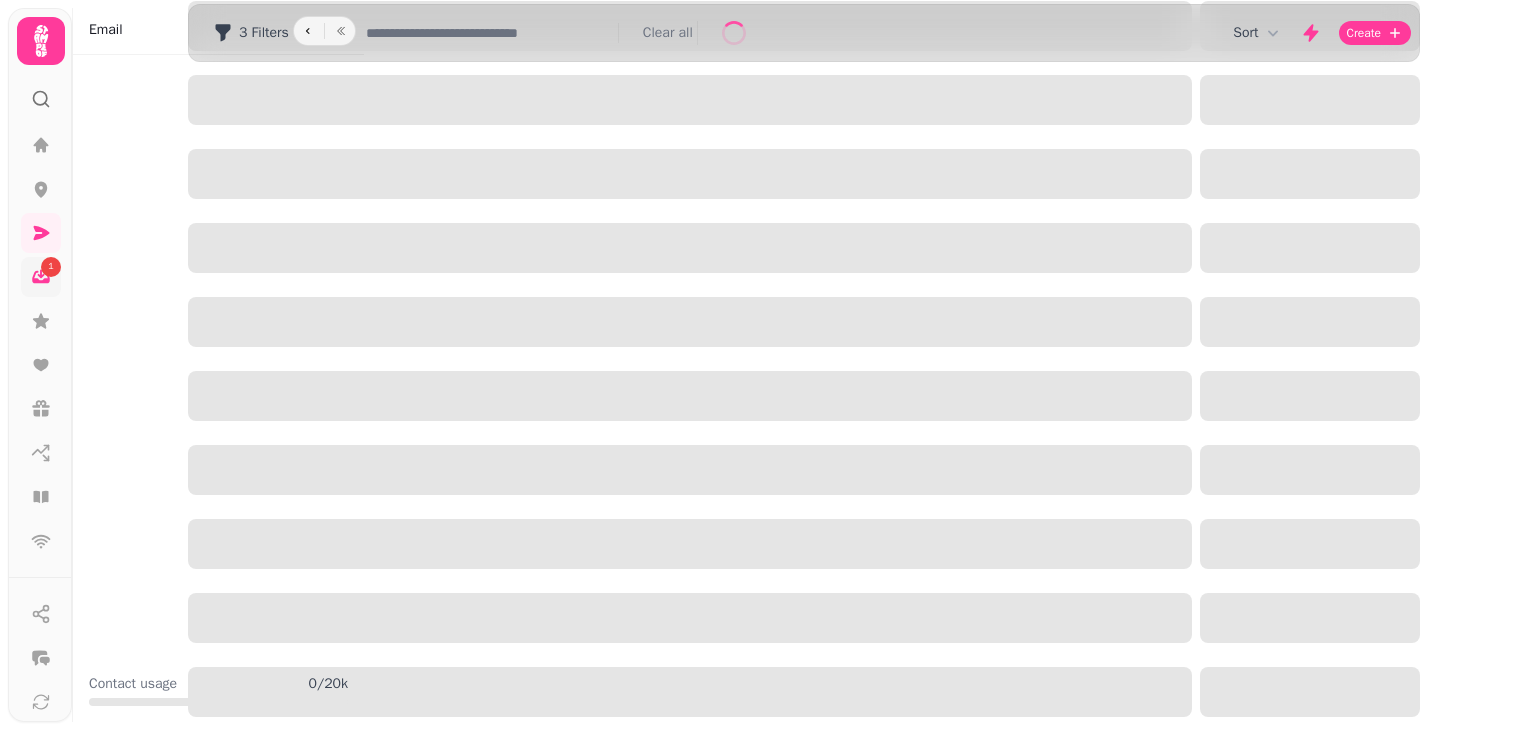 scroll, scrollTop: 0, scrollLeft: 0, axis: both 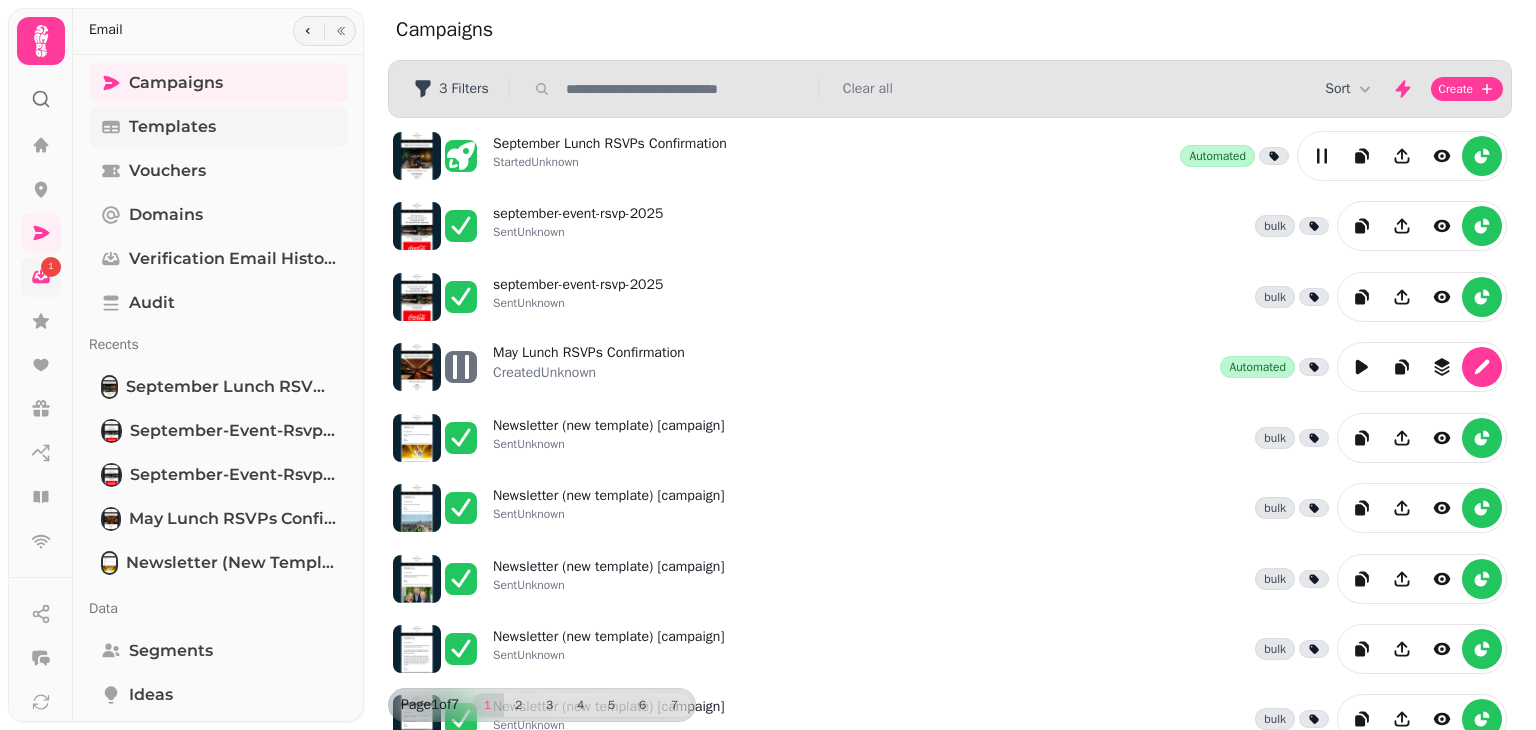 click on "Templates" at bounding box center (172, 127) 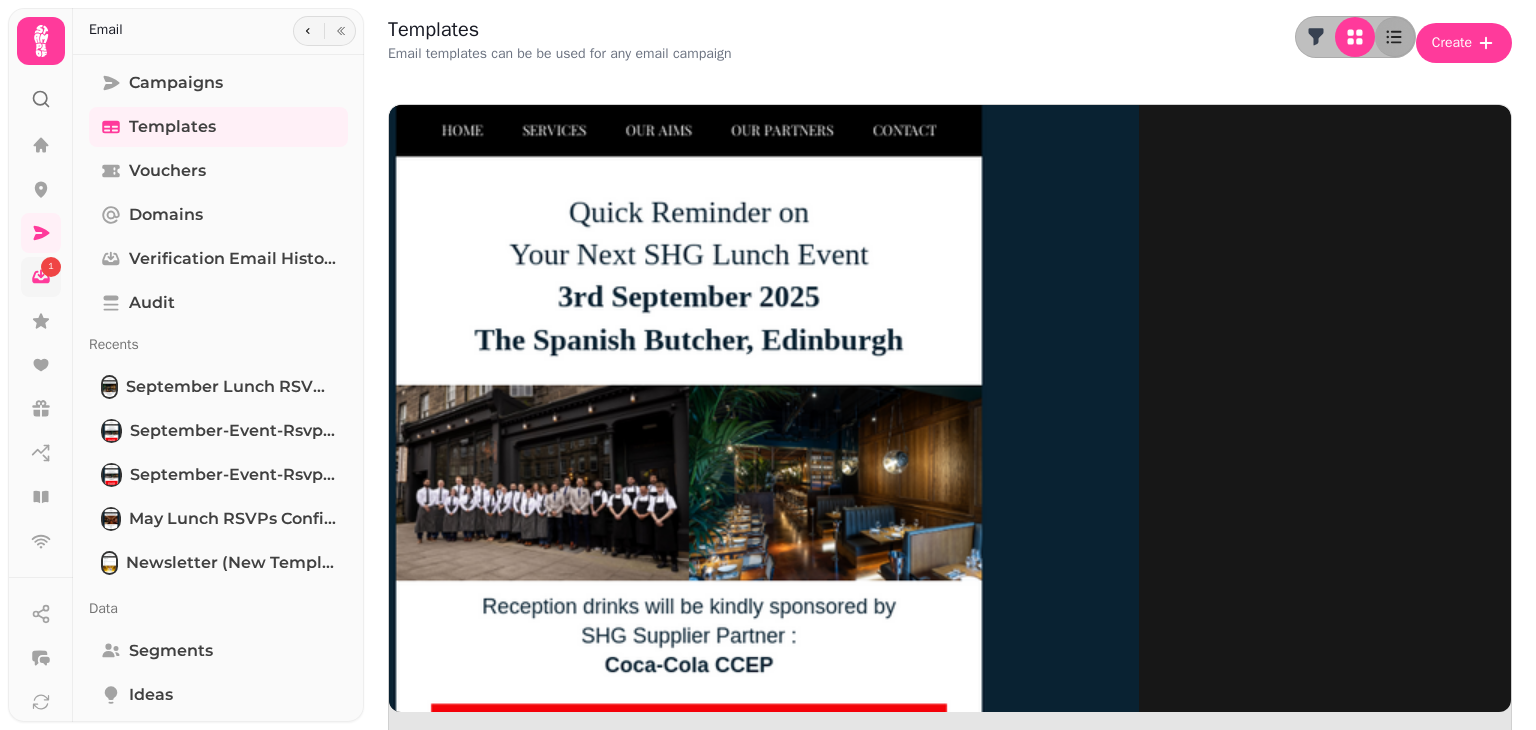click at bounding box center (689, 405) 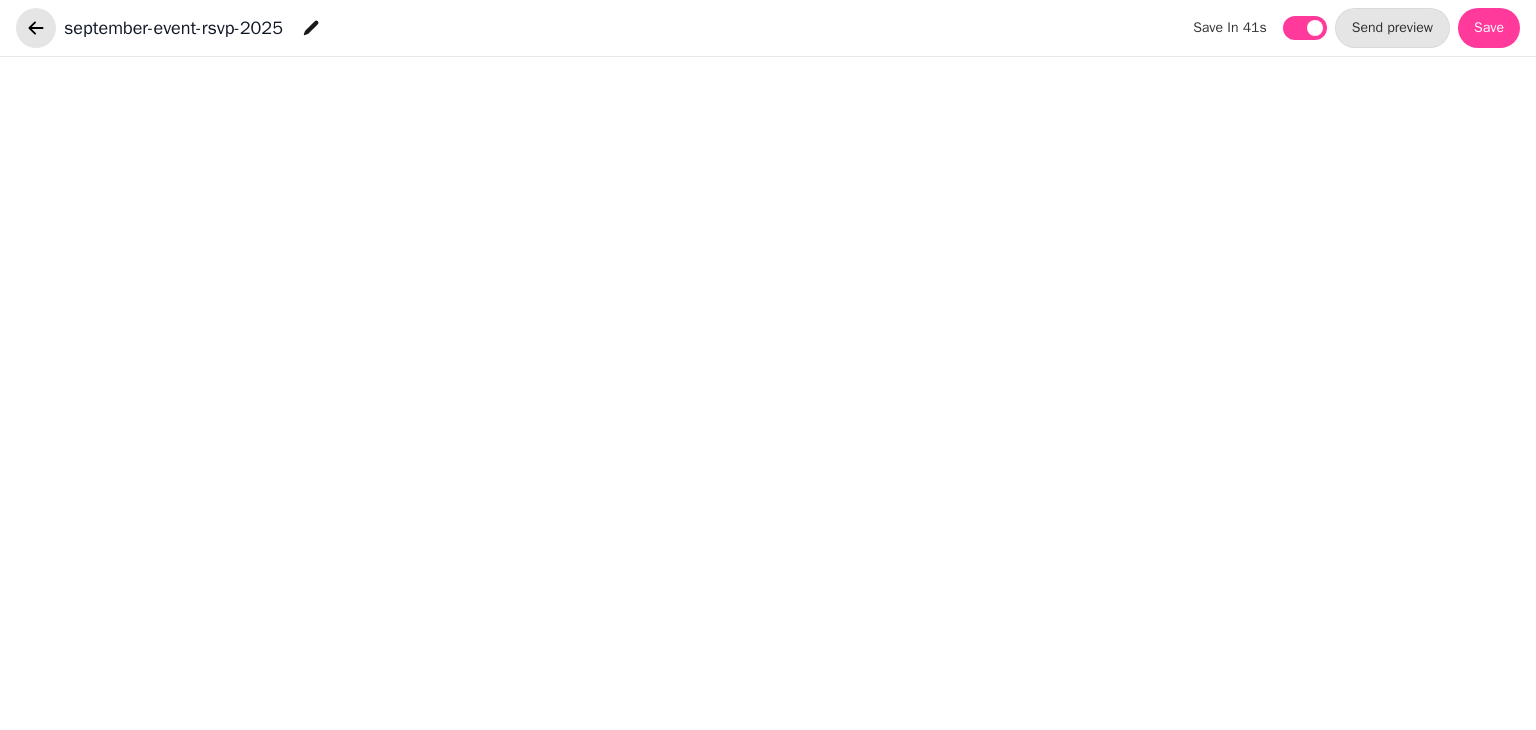 click 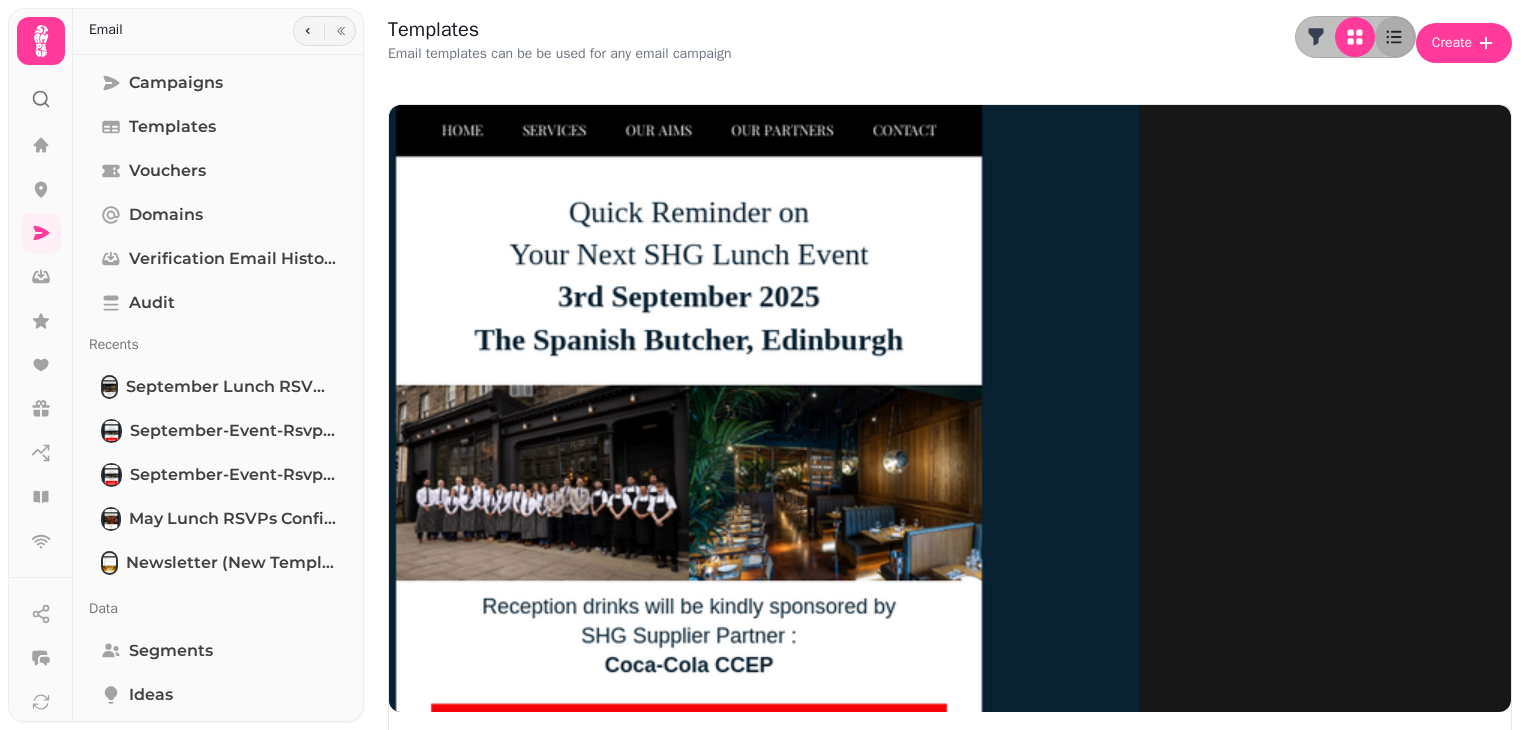 click at bounding box center (689, 1581) 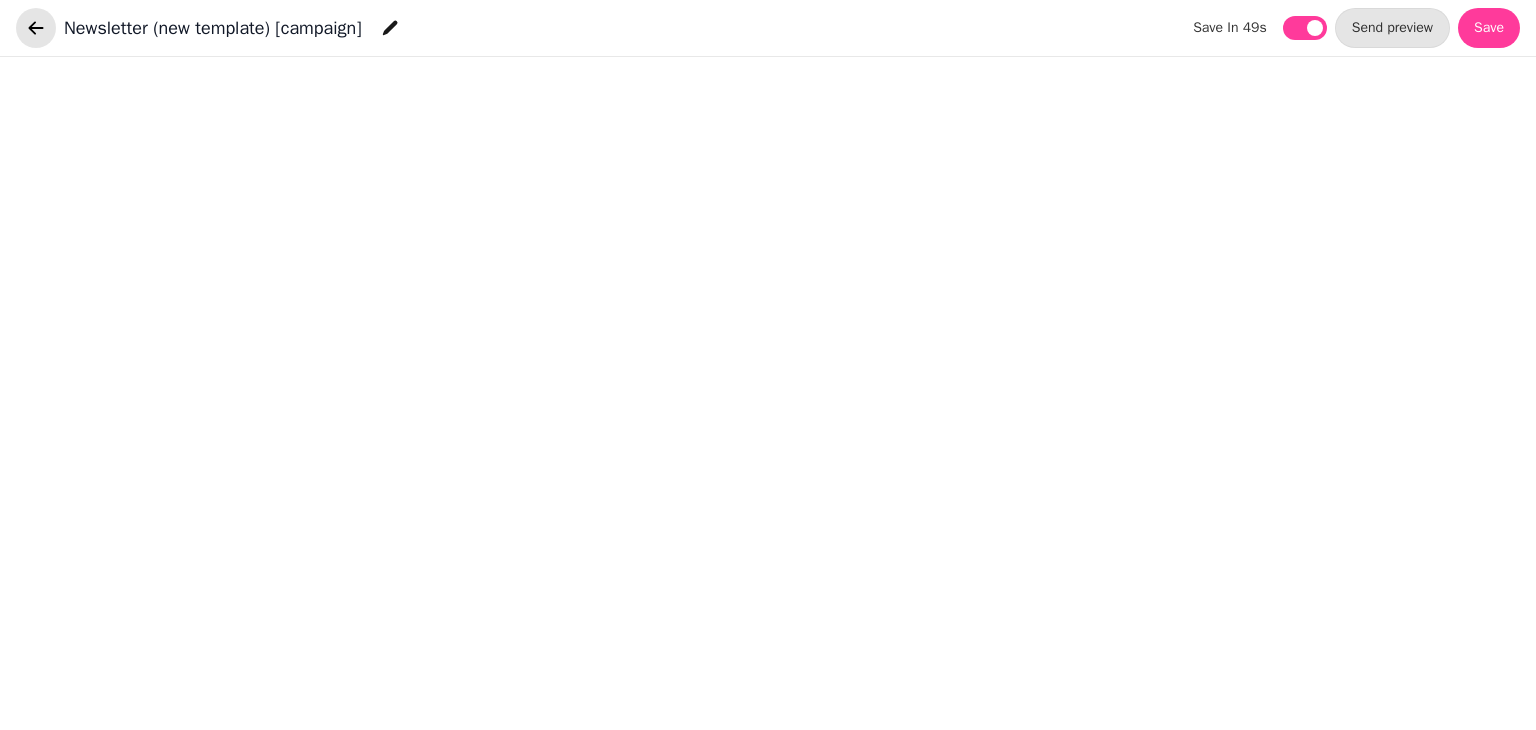 click 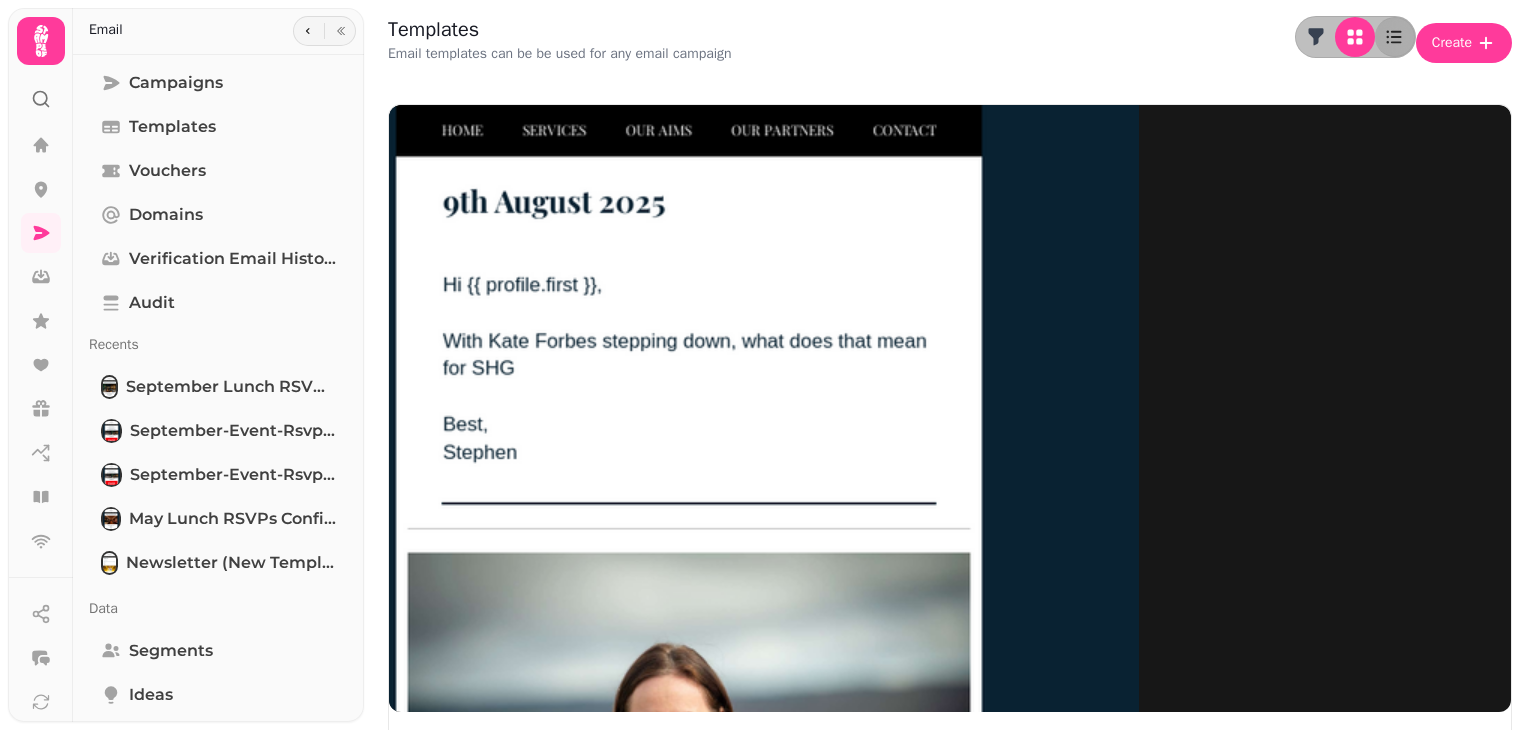 click at bounding box center [689, 1581] 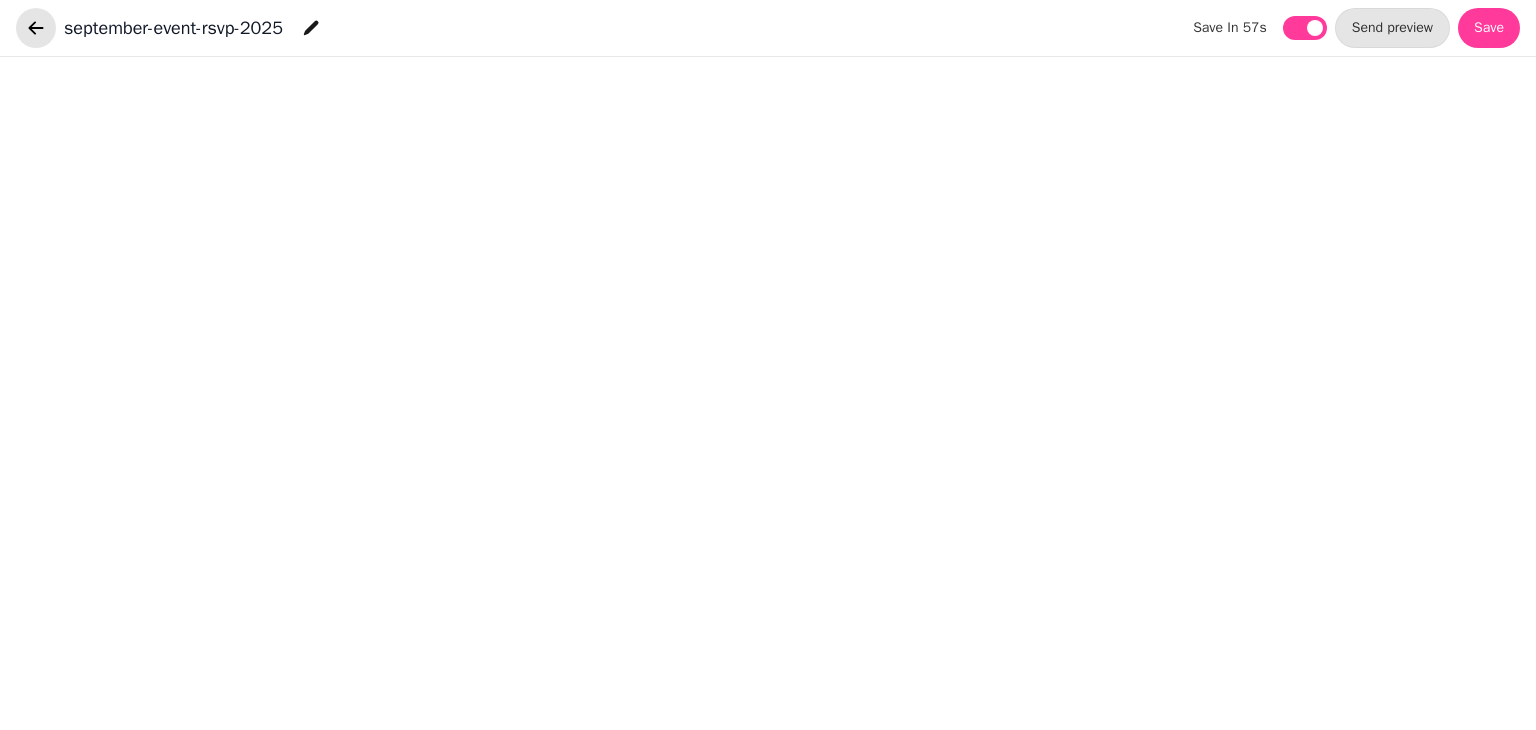 click 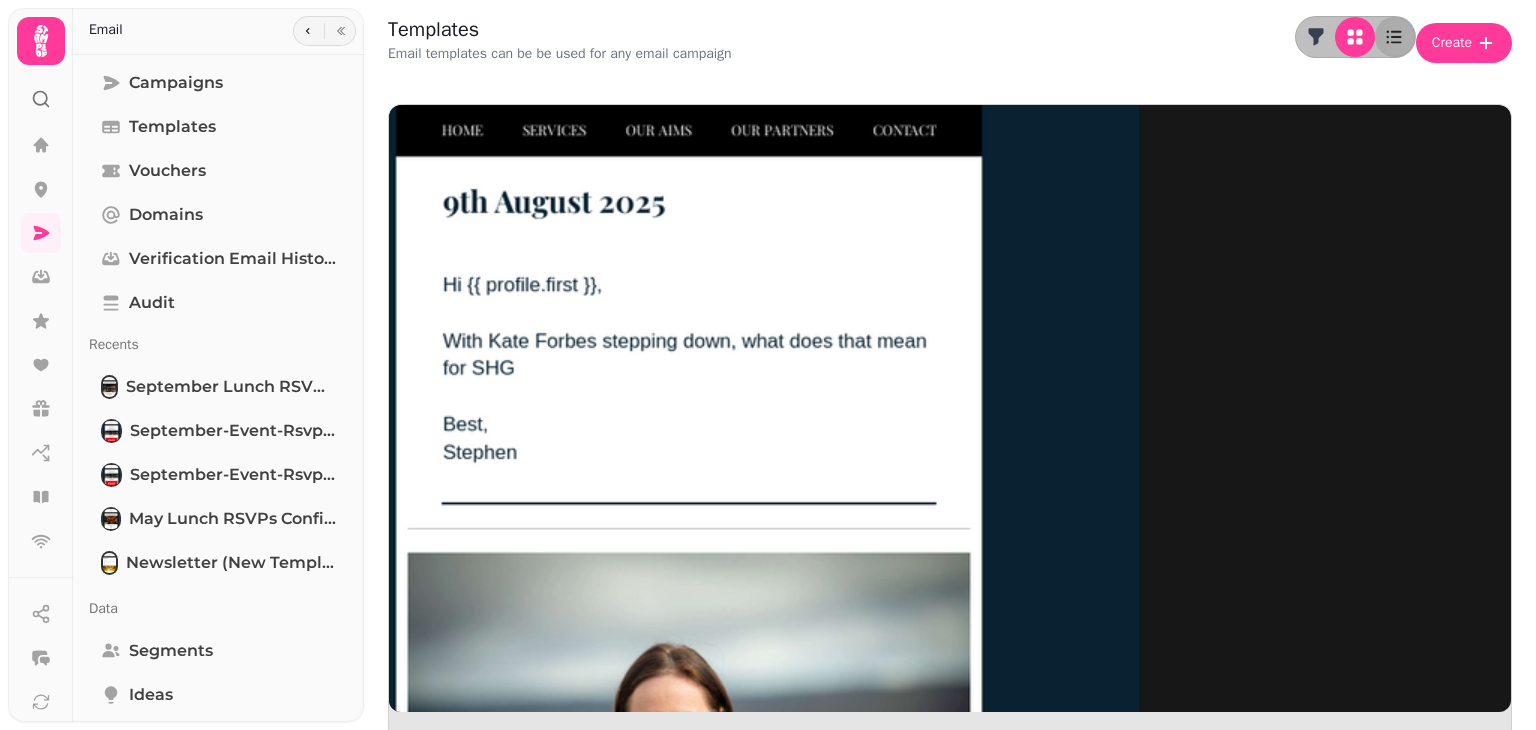 click at bounding box center (689, 405) 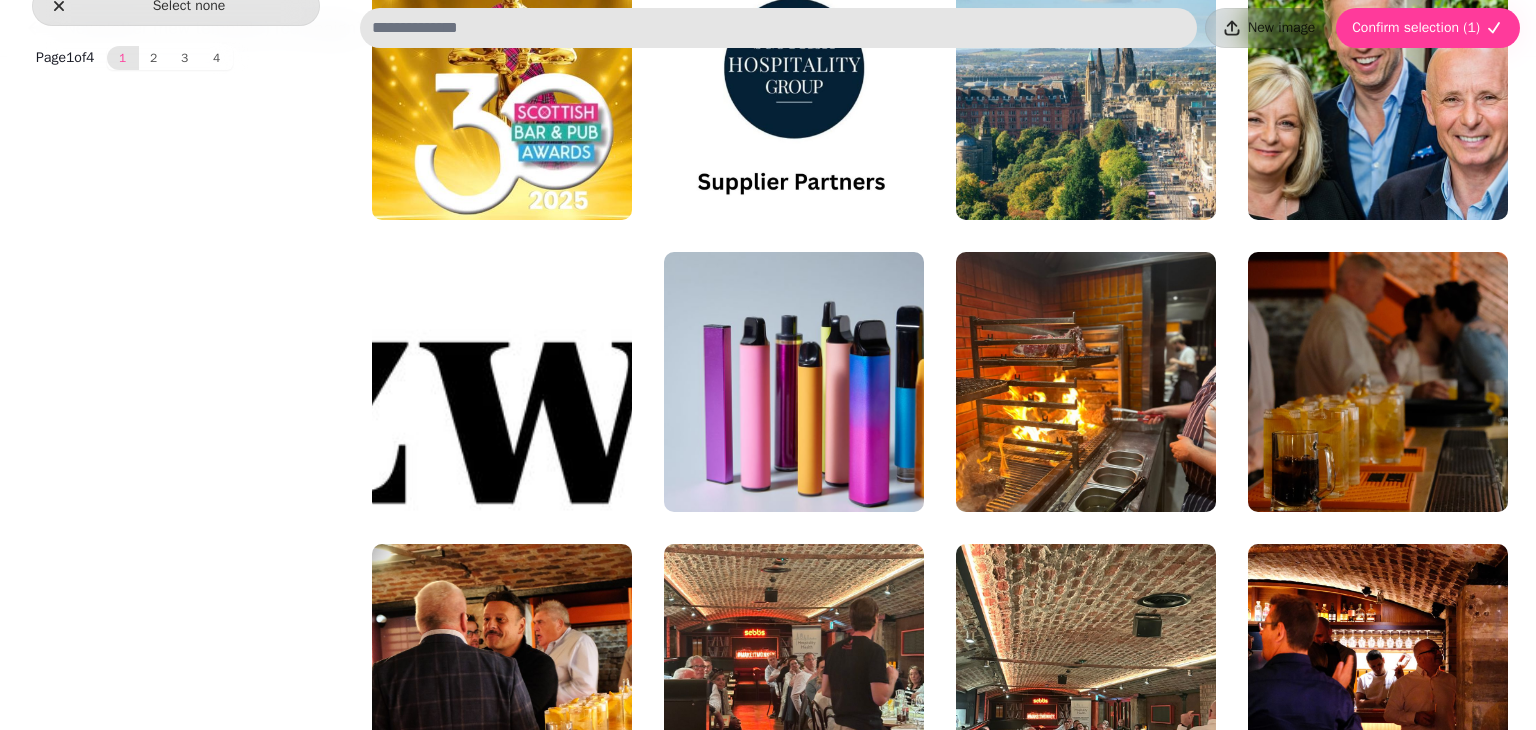 scroll, scrollTop: 479, scrollLeft: 0, axis: vertical 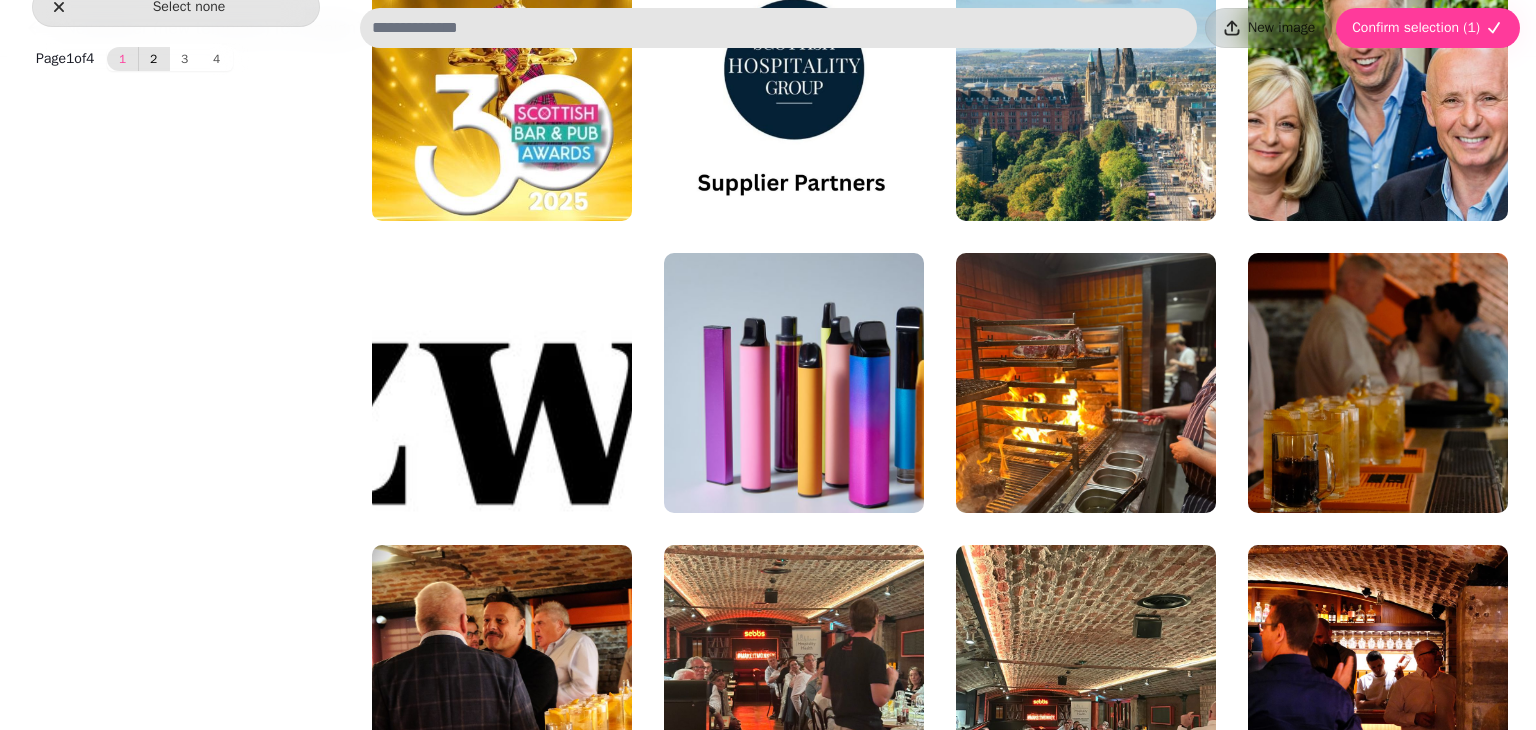 click on "2" at bounding box center (154, 59) 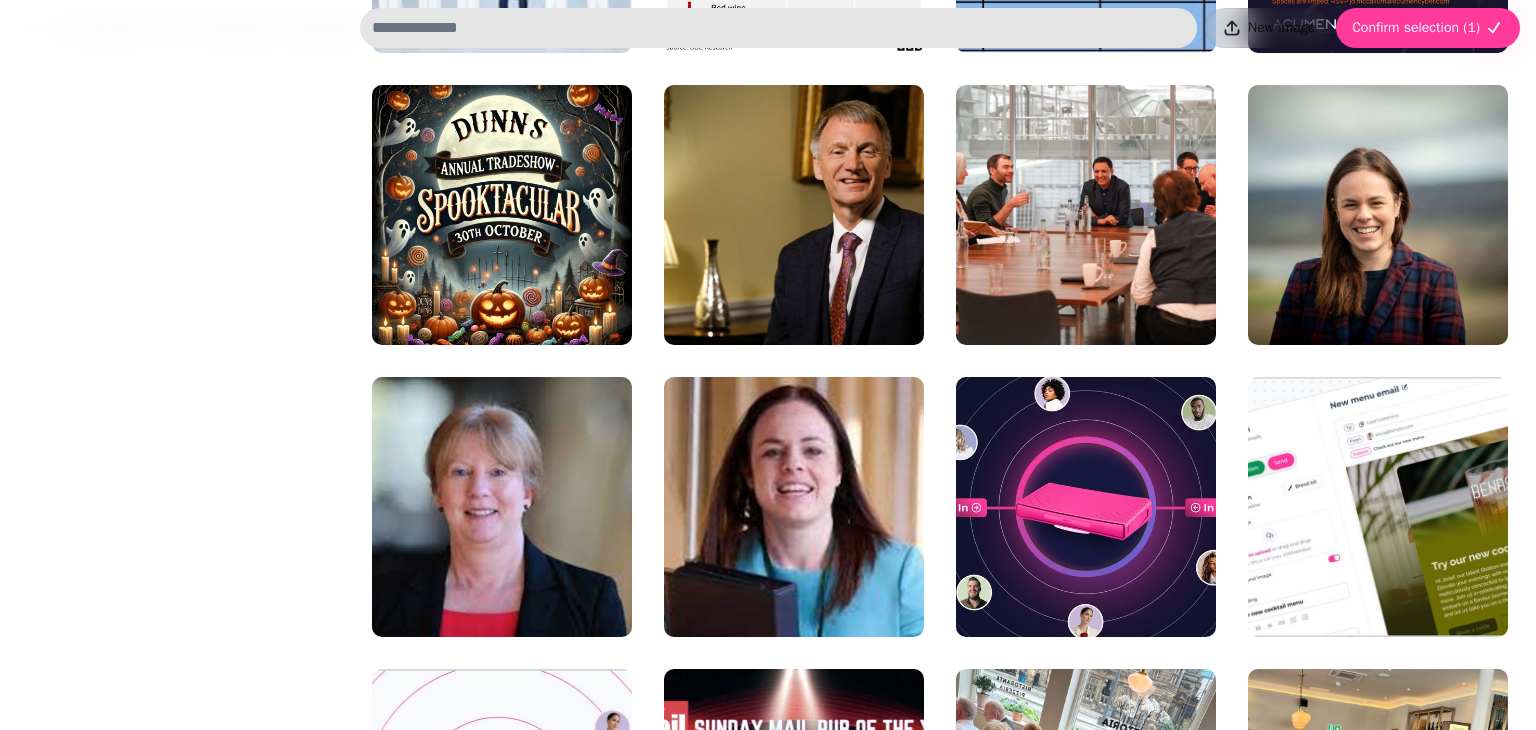scroll, scrollTop: 2407, scrollLeft: 0, axis: vertical 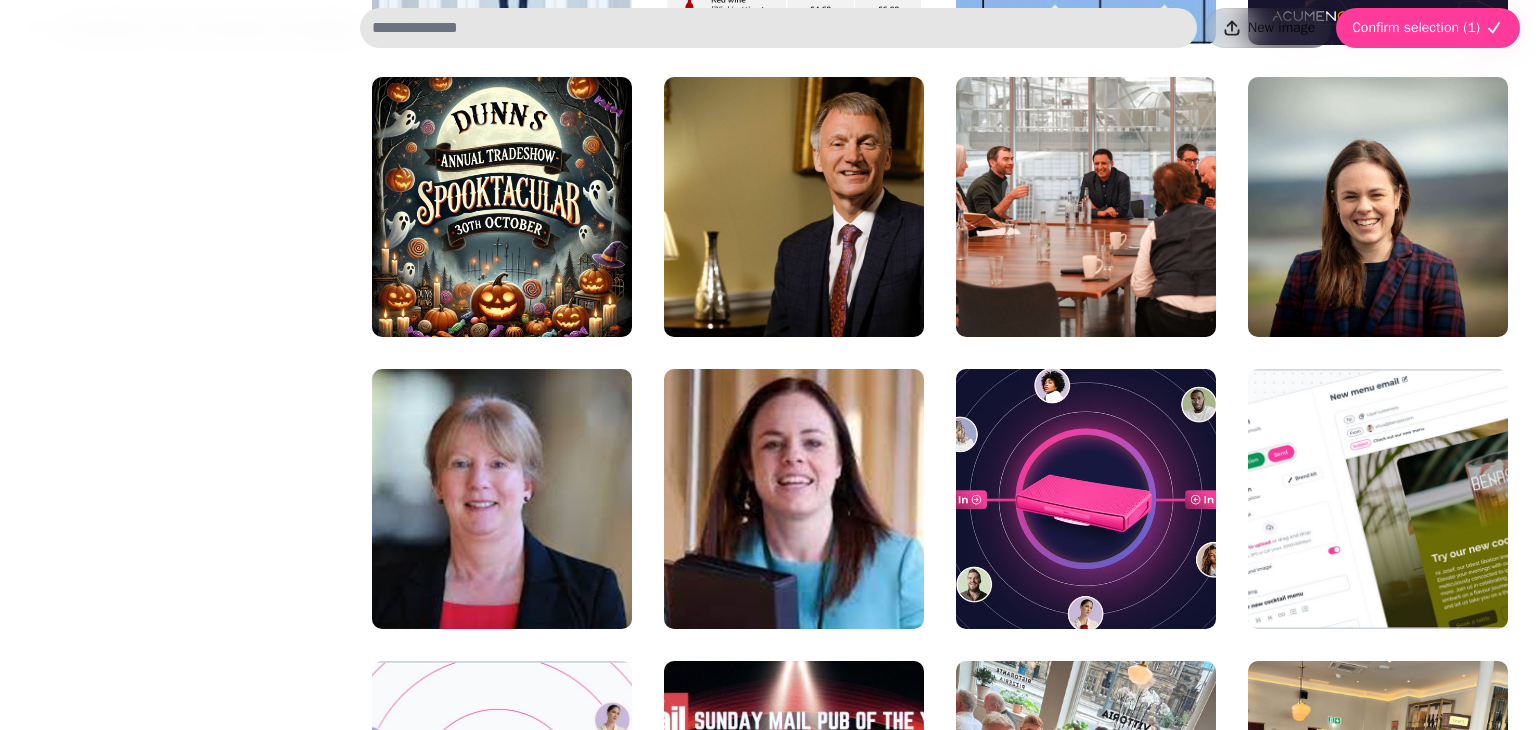 click at bounding box center [1378, 207] 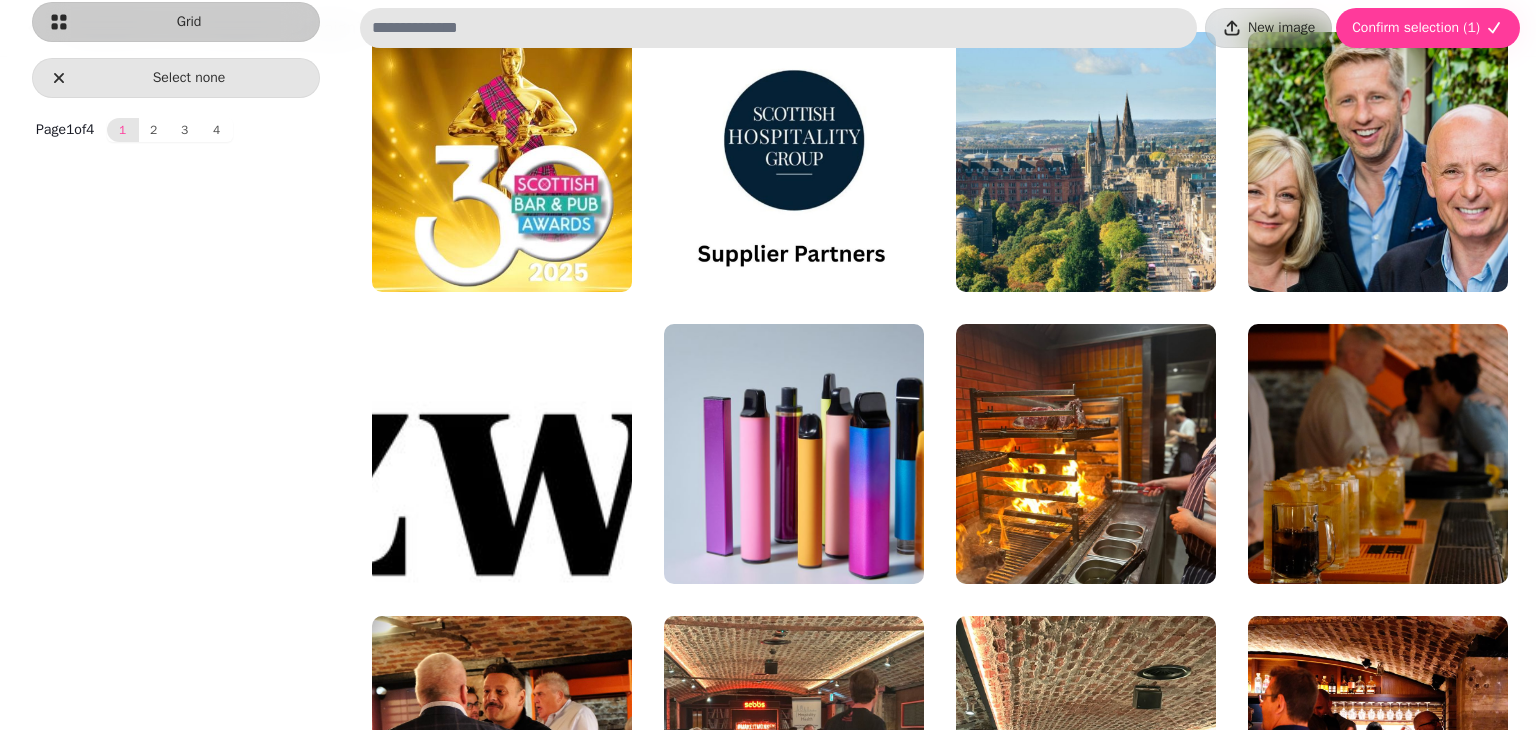 scroll, scrollTop: 392, scrollLeft: 0, axis: vertical 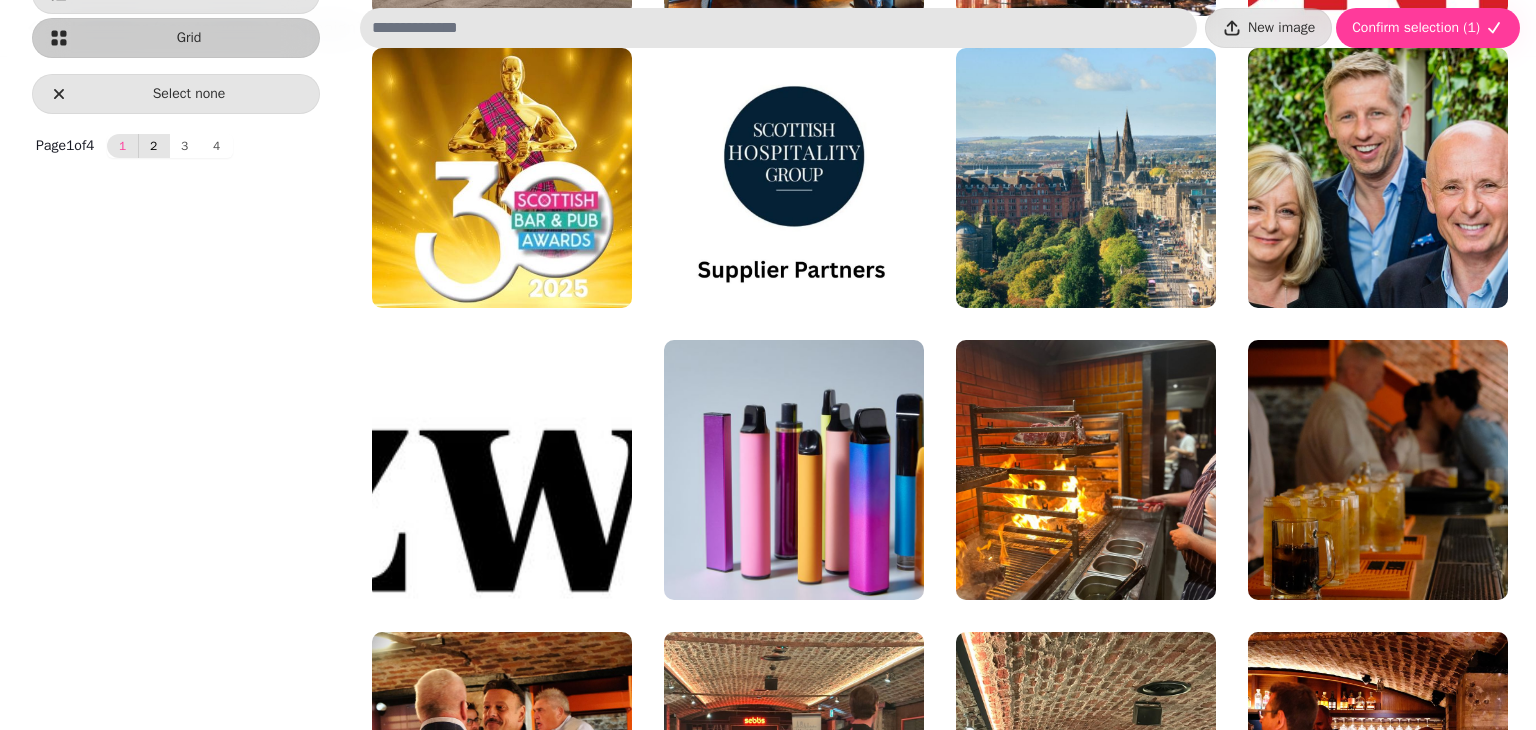 click on "2" at bounding box center [154, 146] 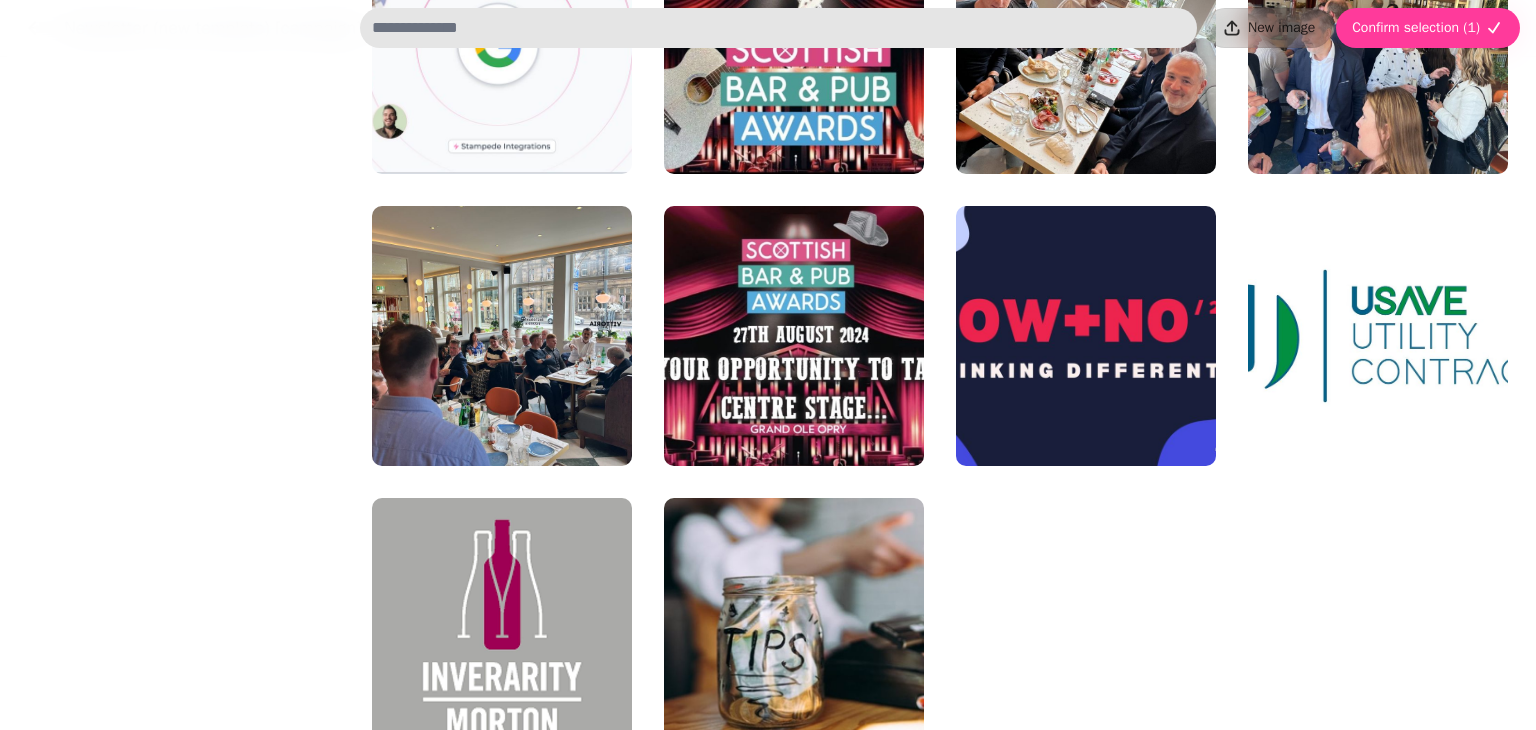 scroll, scrollTop: 3258, scrollLeft: 0, axis: vertical 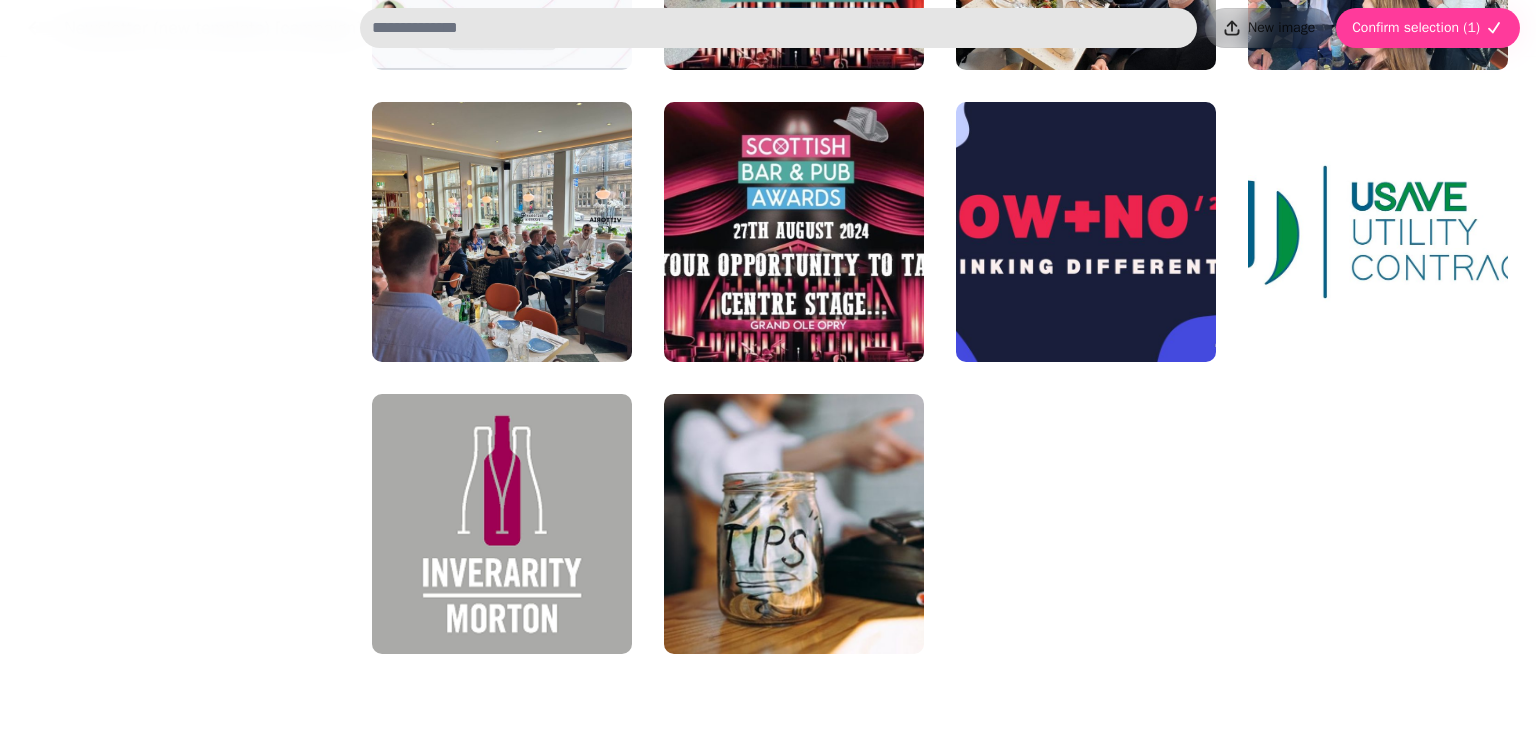 click at bounding box center (502, 524) 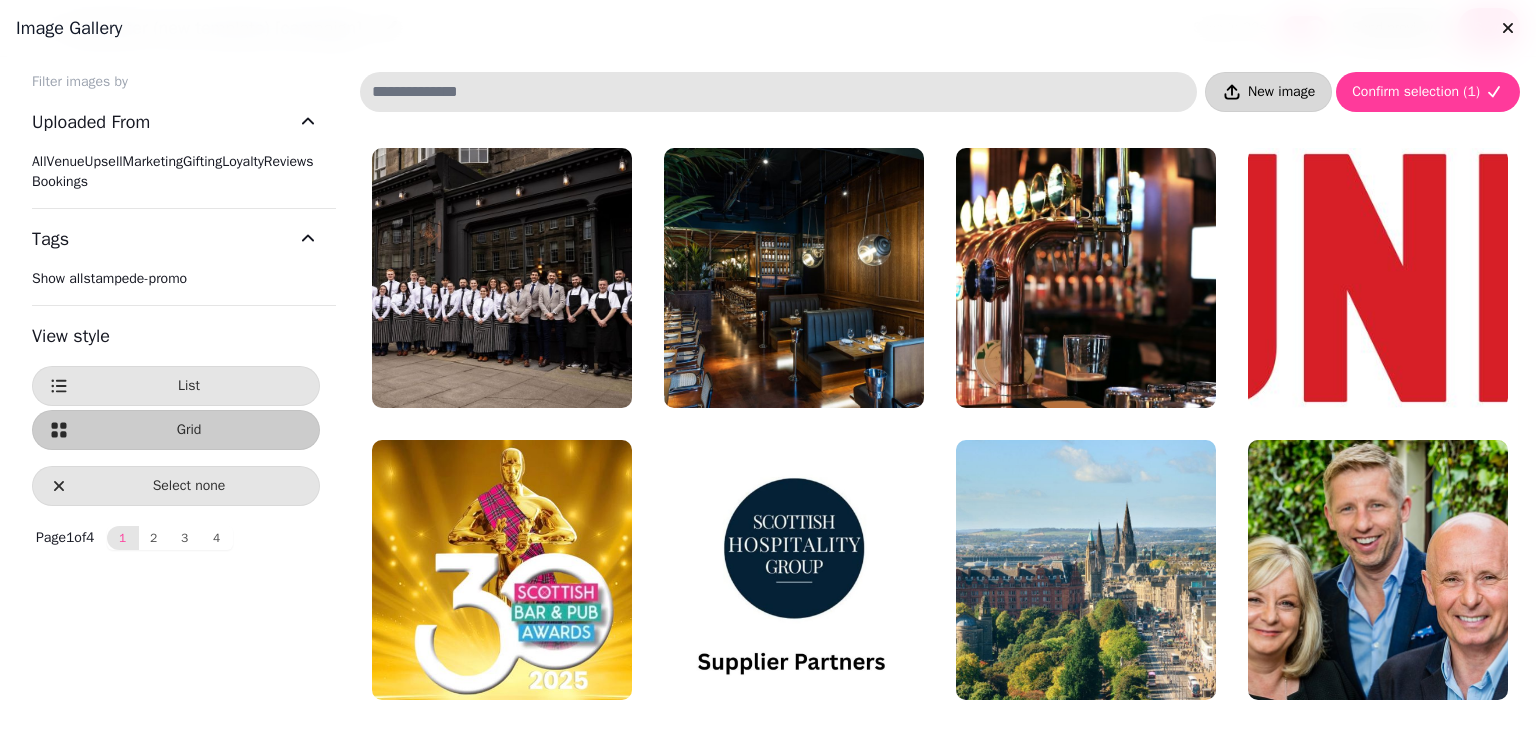 click on "New image" at bounding box center (1281, 92) 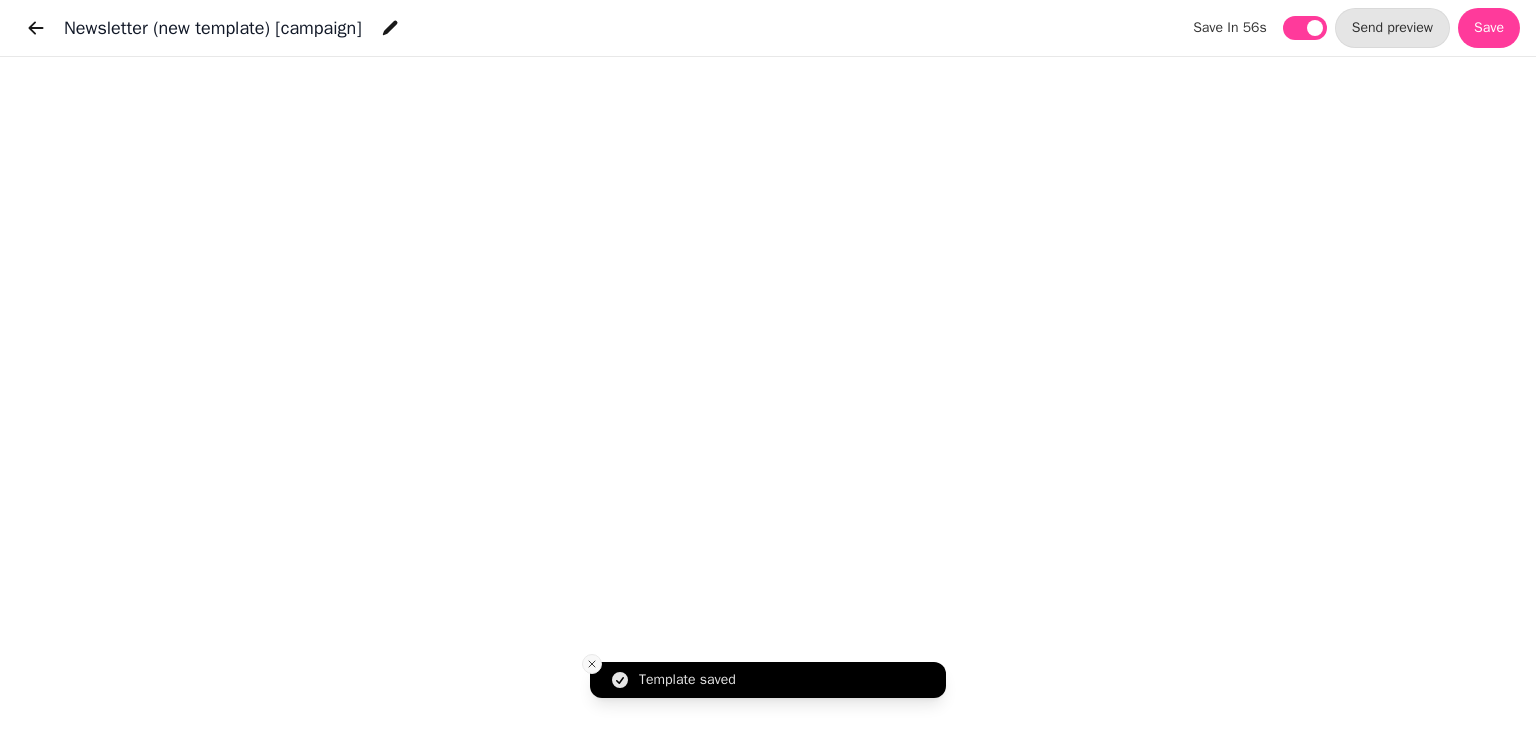 click 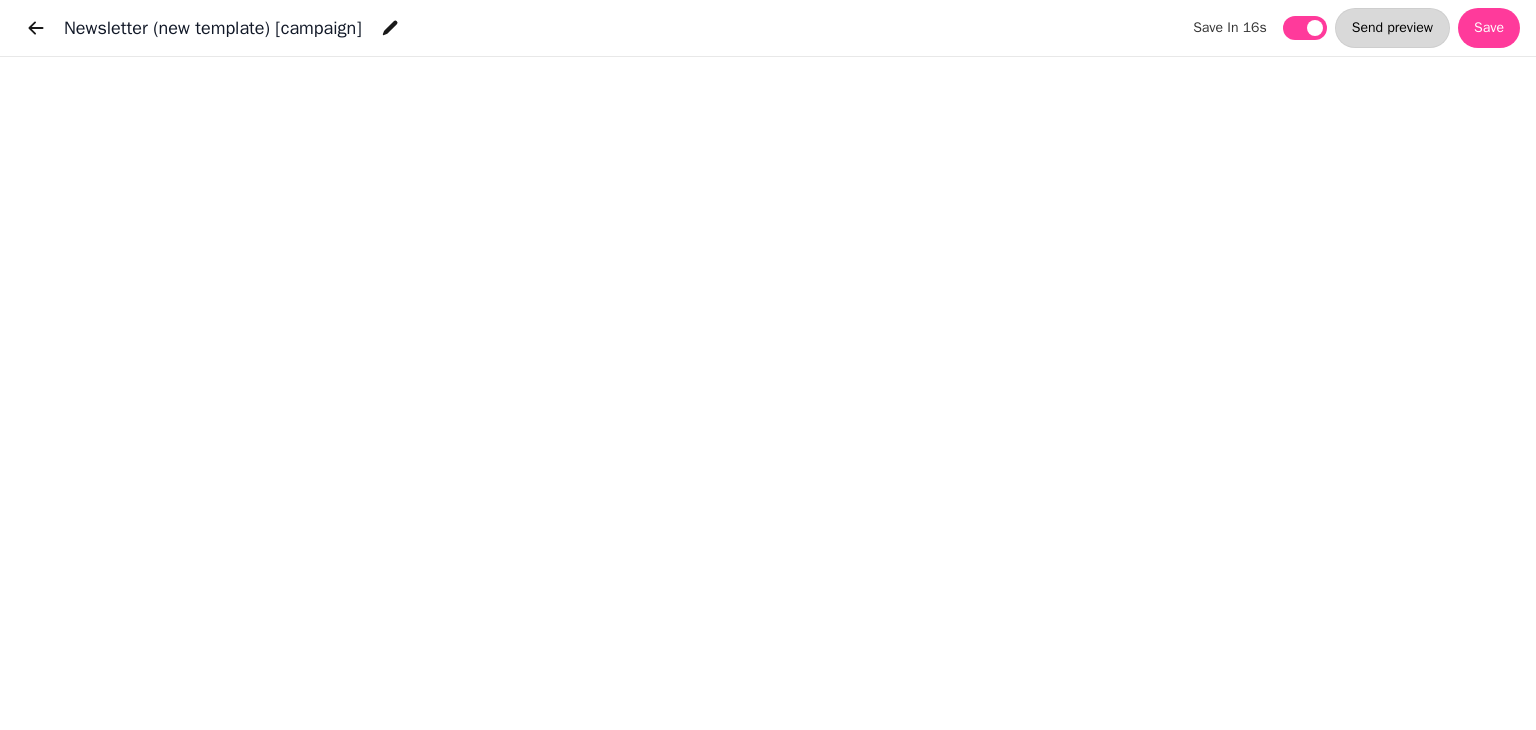 click on "Send preview" at bounding box center [1392, 28] 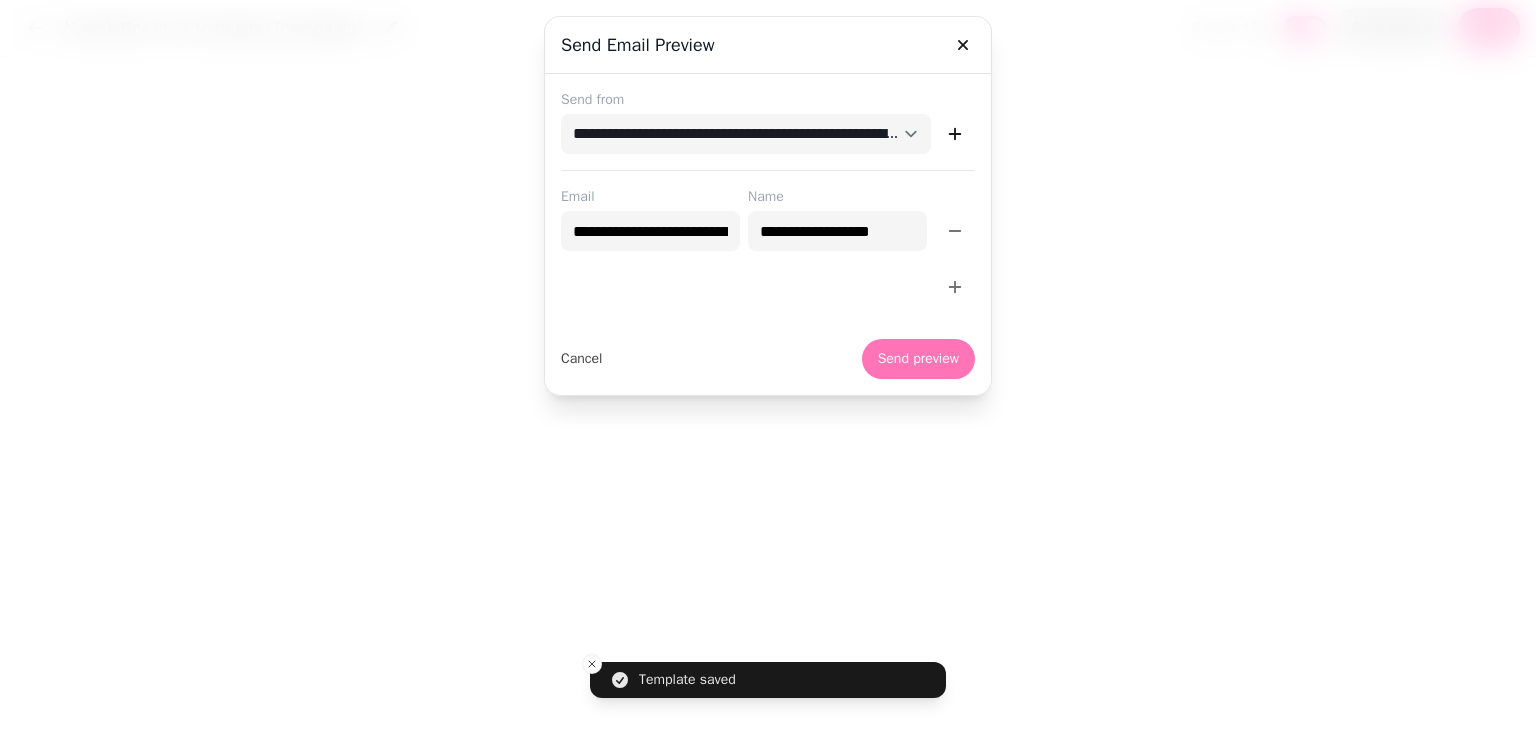 click on "Send preview" at bounding box center [918, 359] 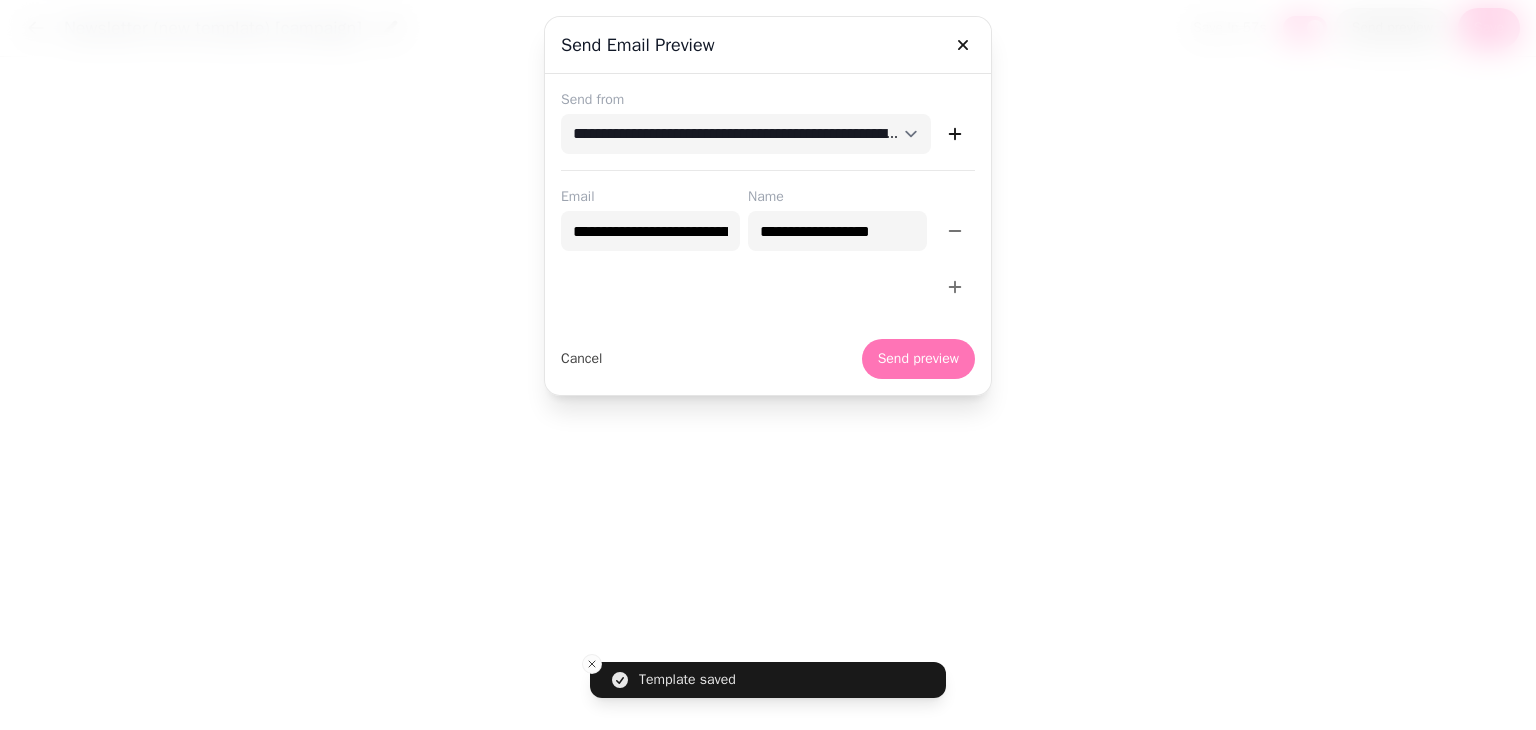 click on "Send preview" at bounding box center [918, 359] 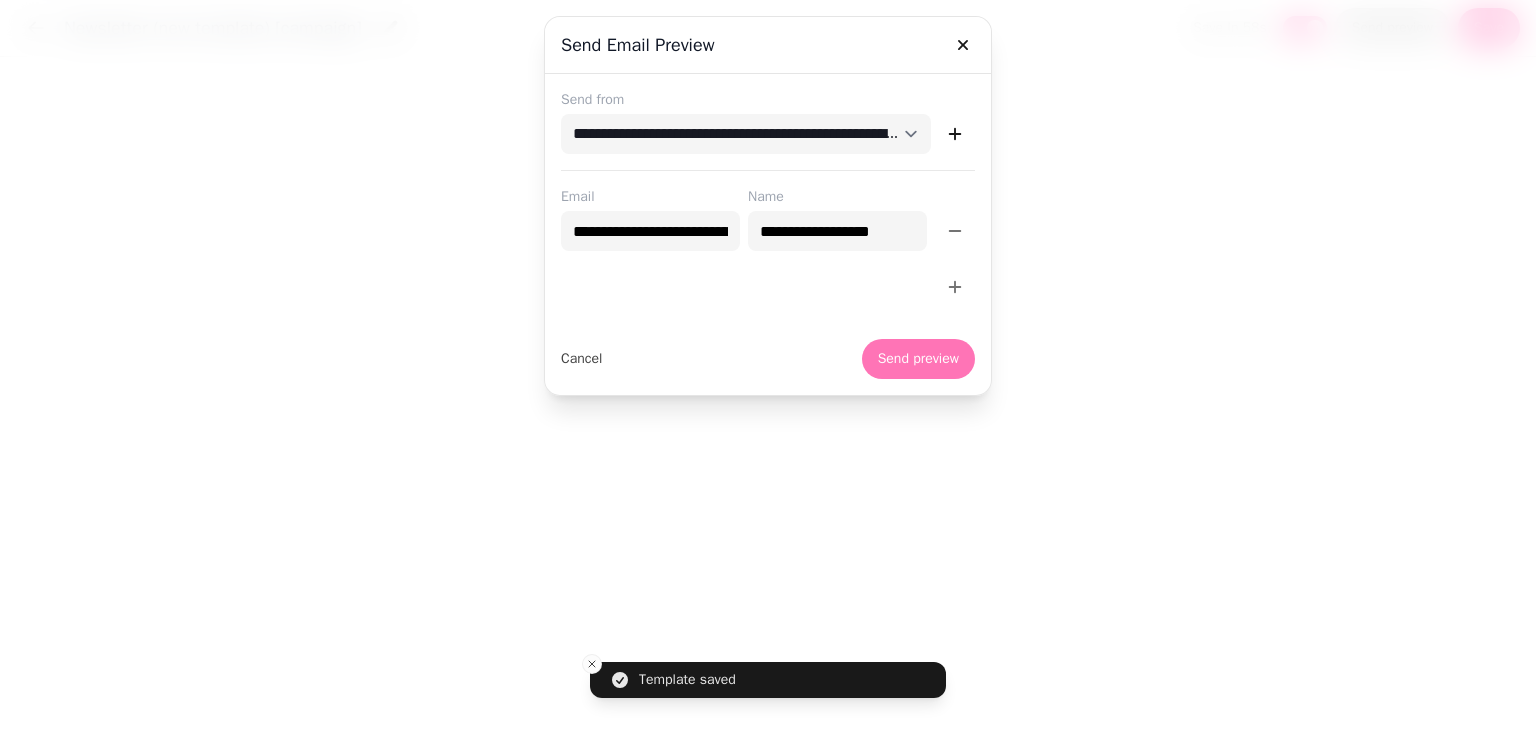click on "Send preview" at bounding box center (918, 359) 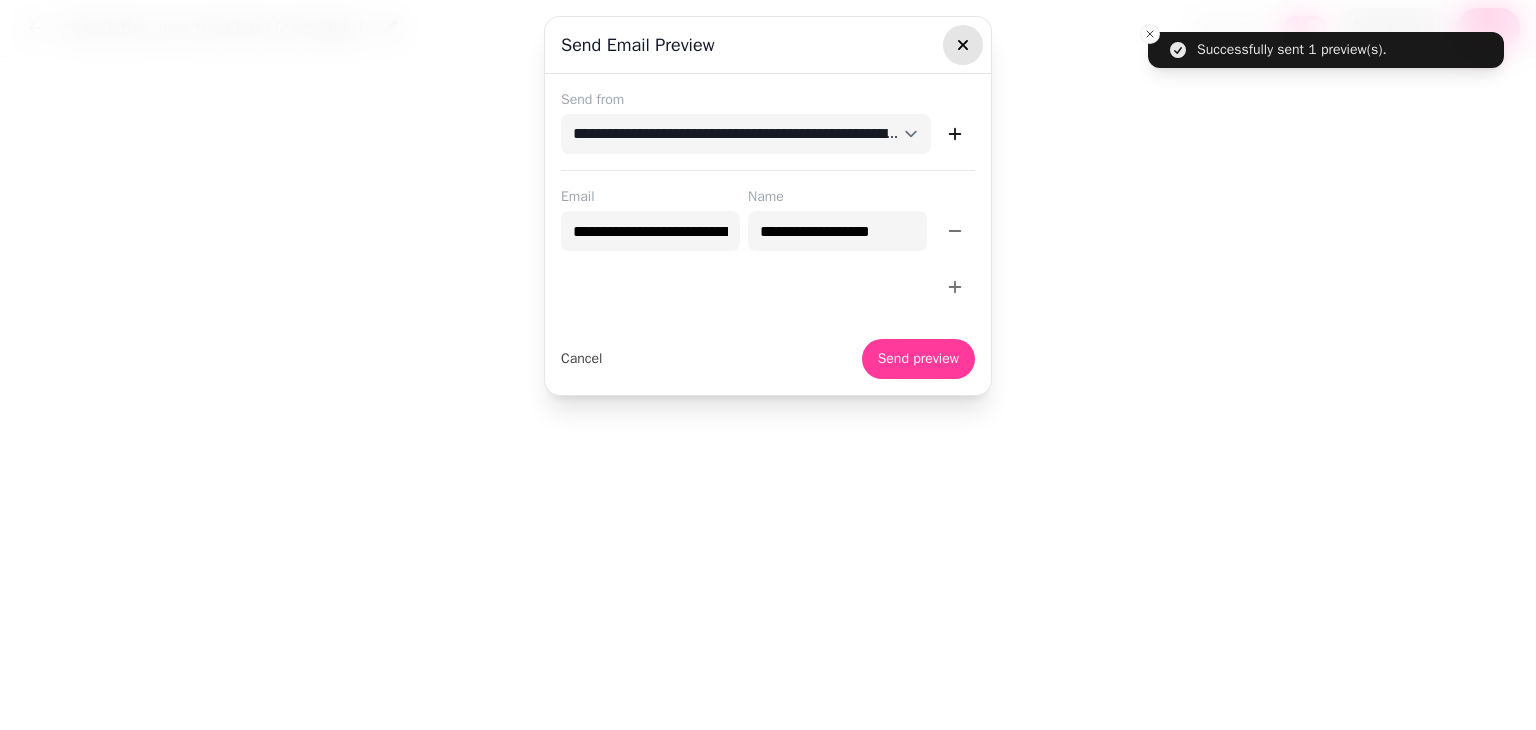 click 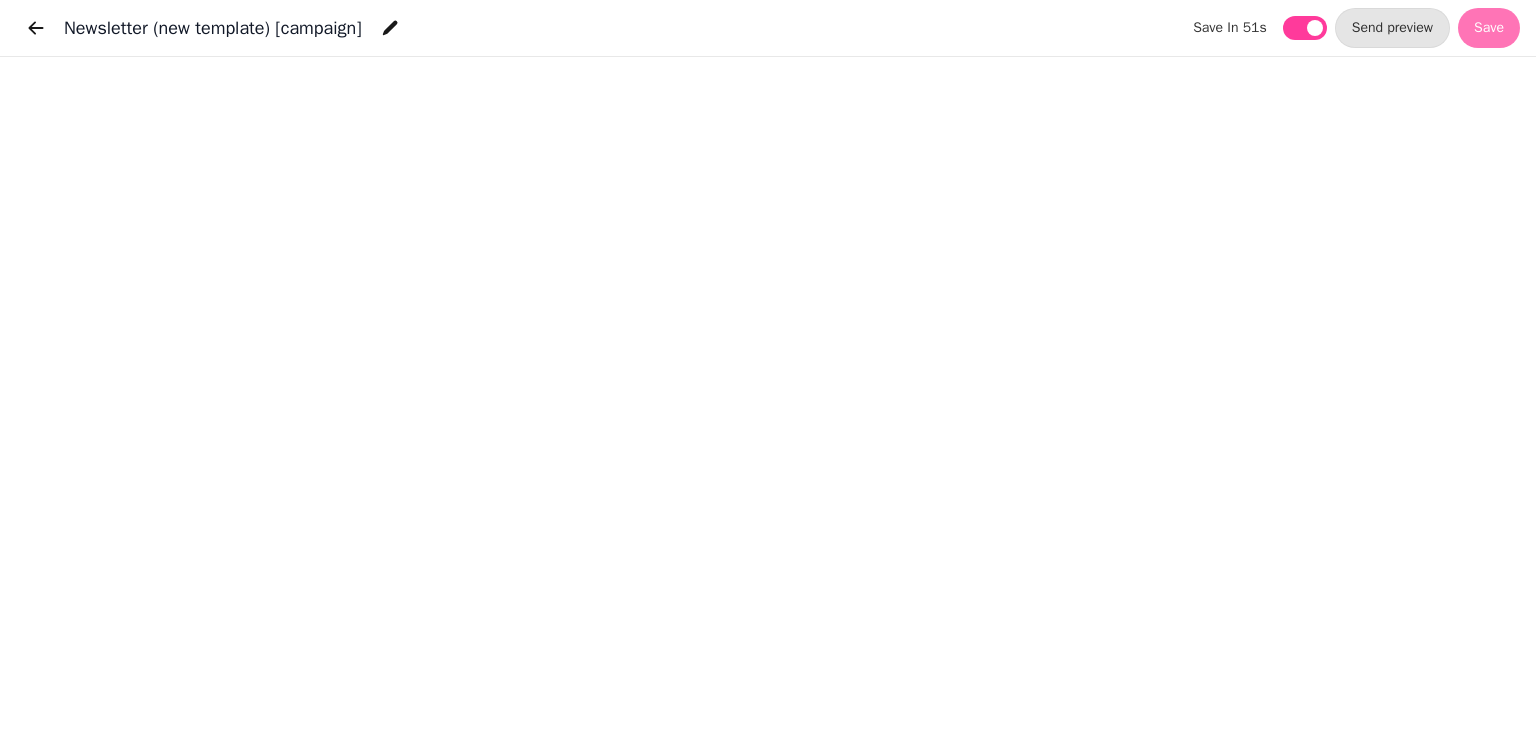 click on "Save" at bounding box center (1489, 28) 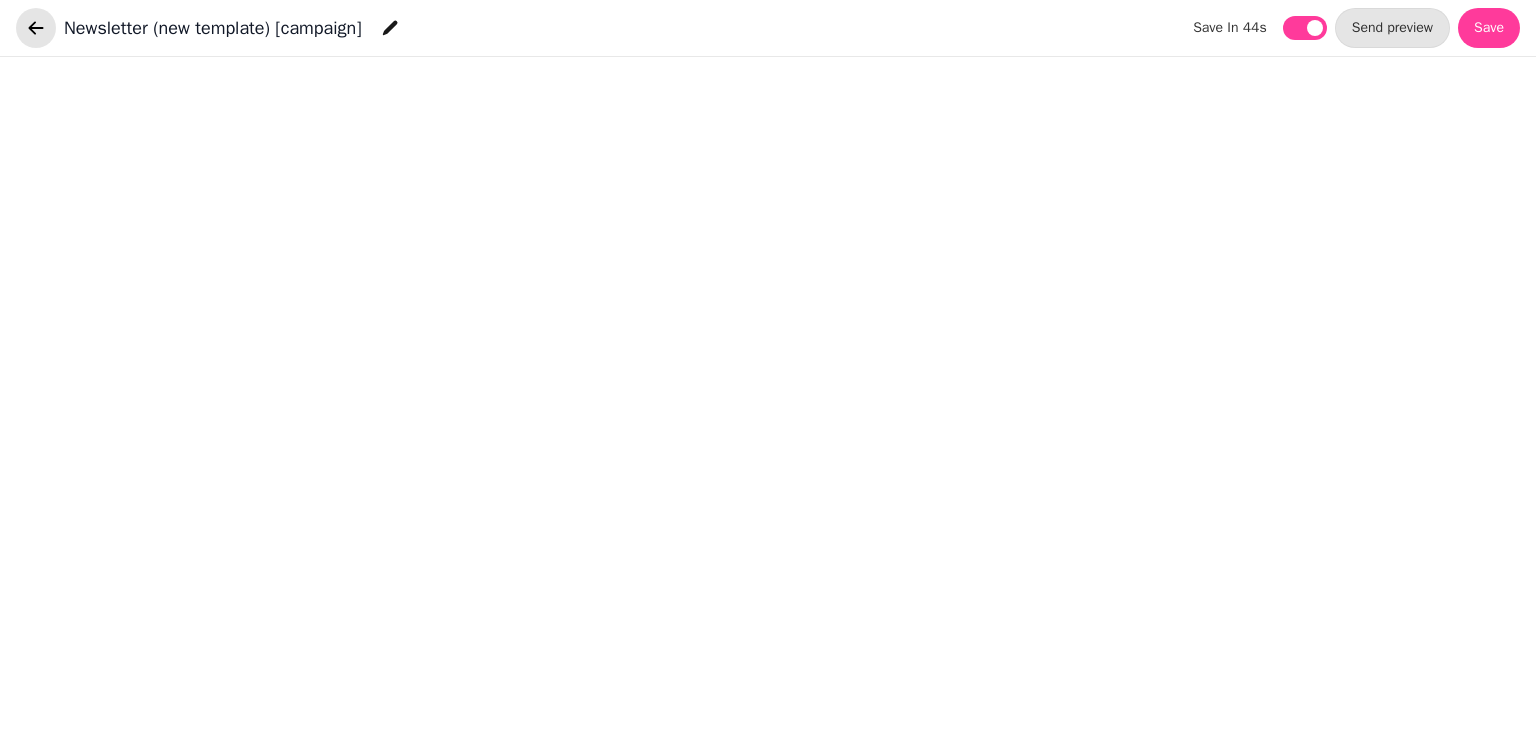 click 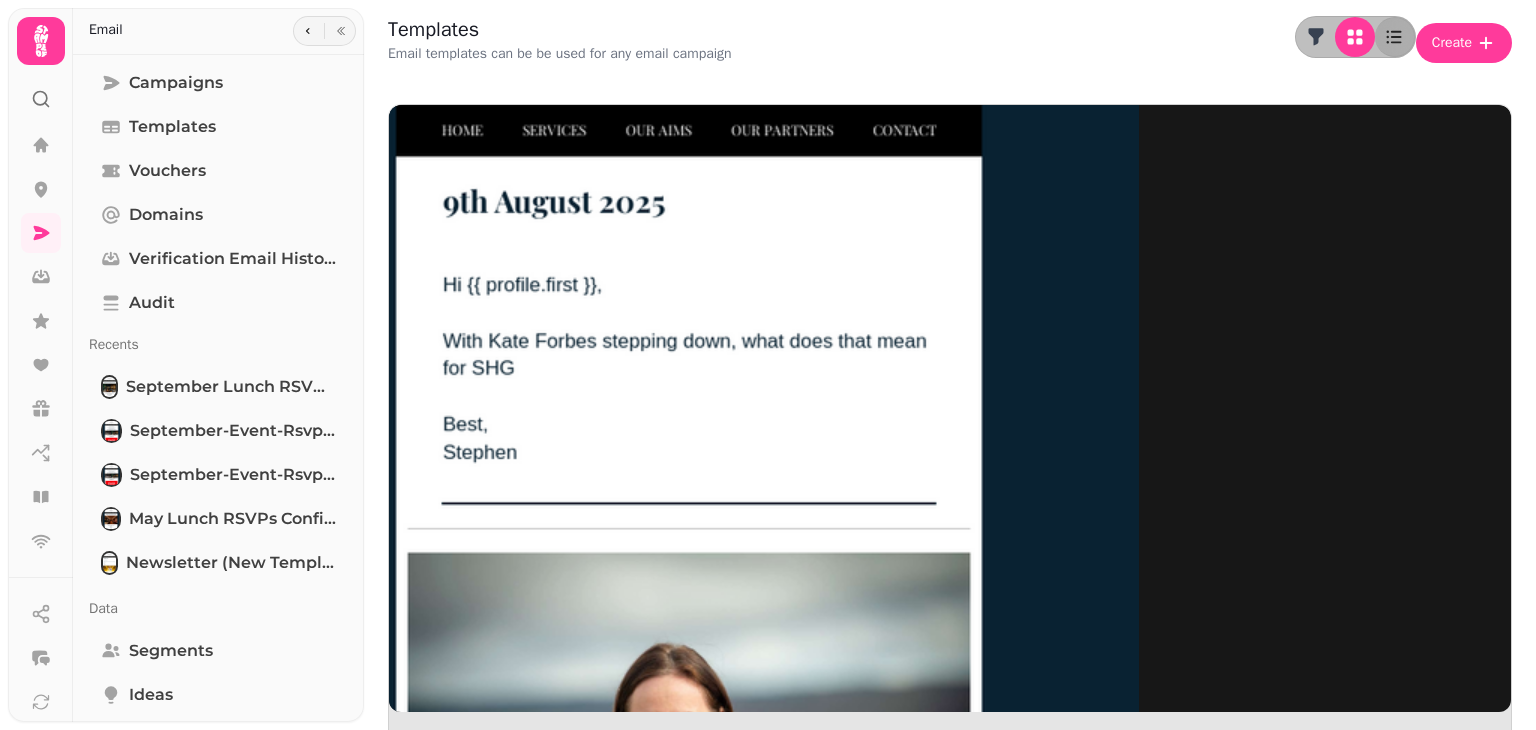 click at bounding box center (689, 405) 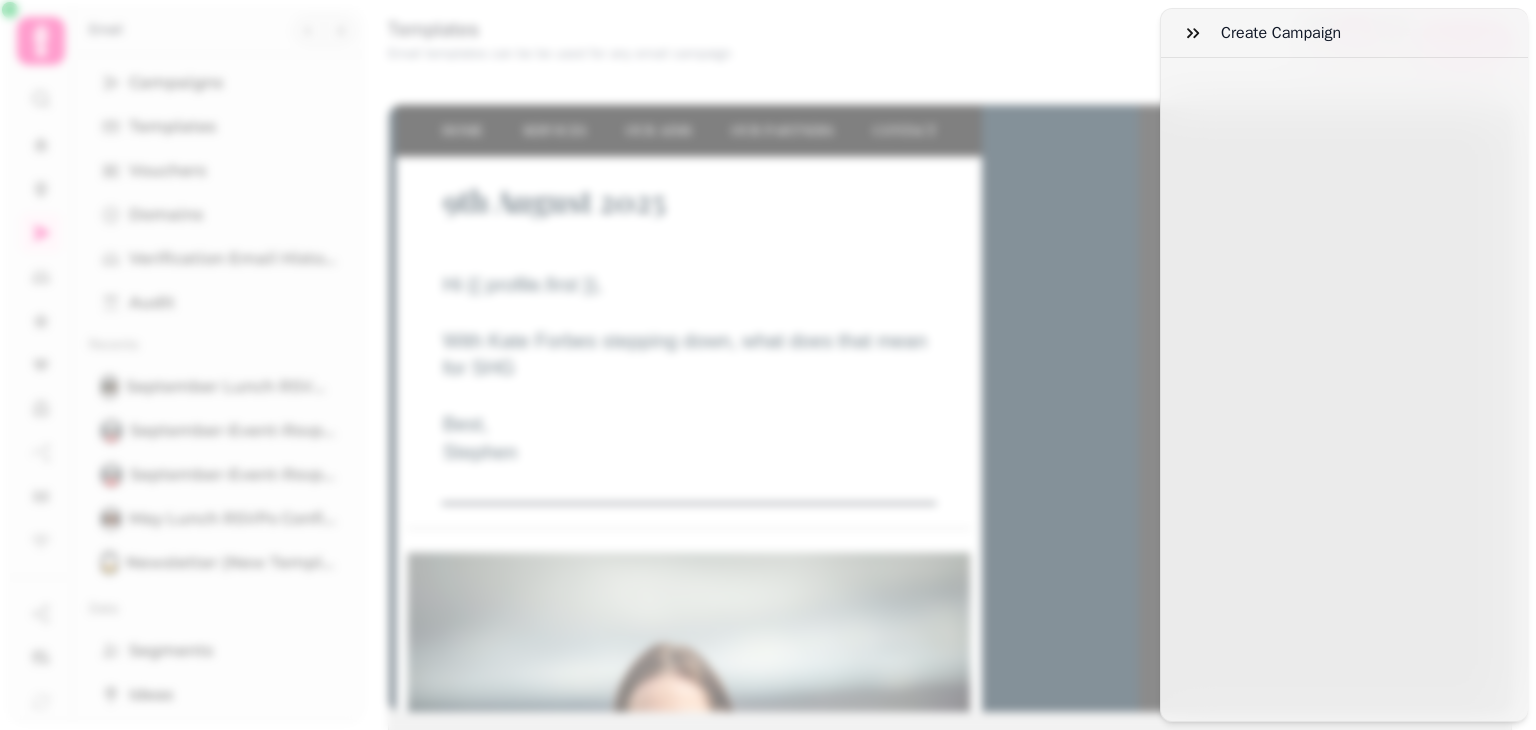 select on "**********" 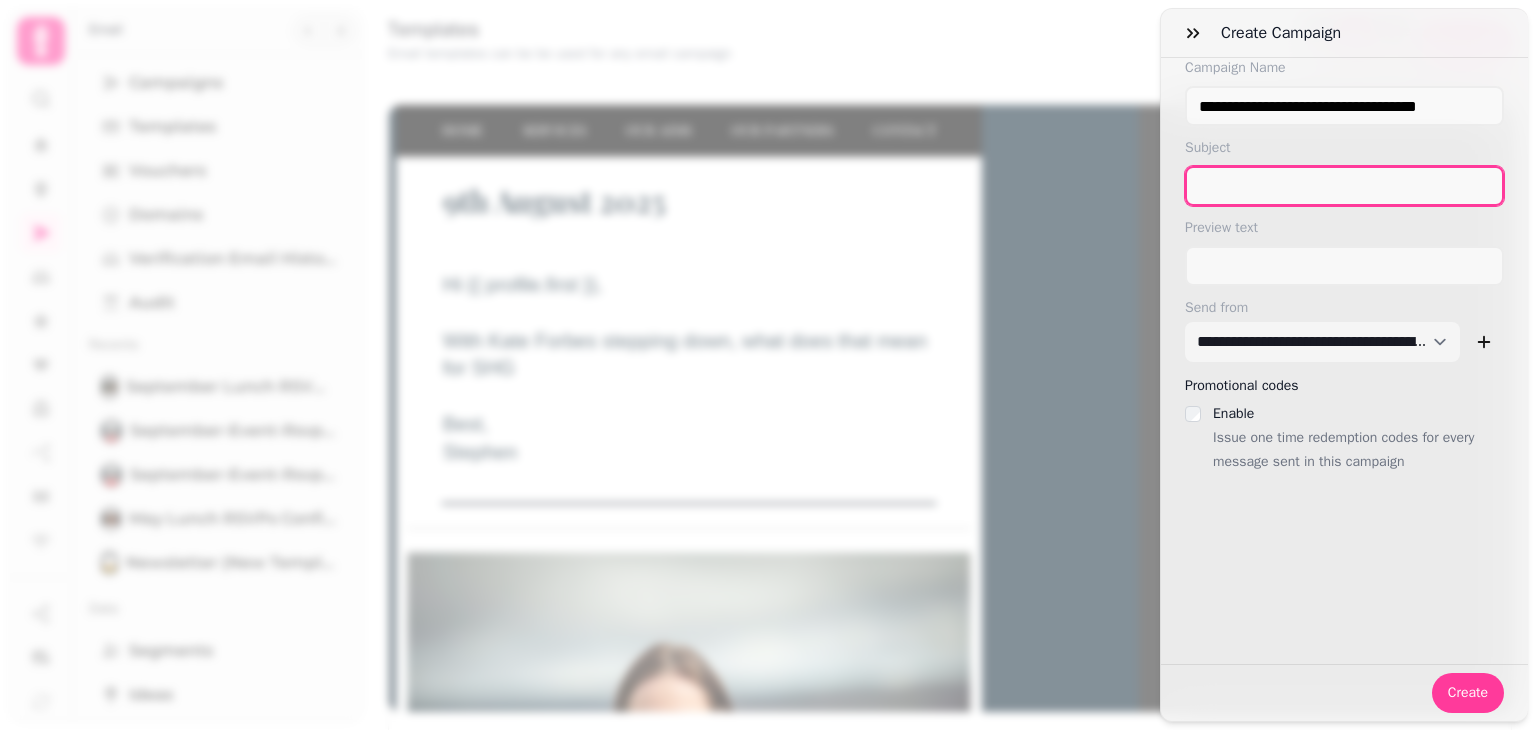 click at bounding box center [1344, 186] 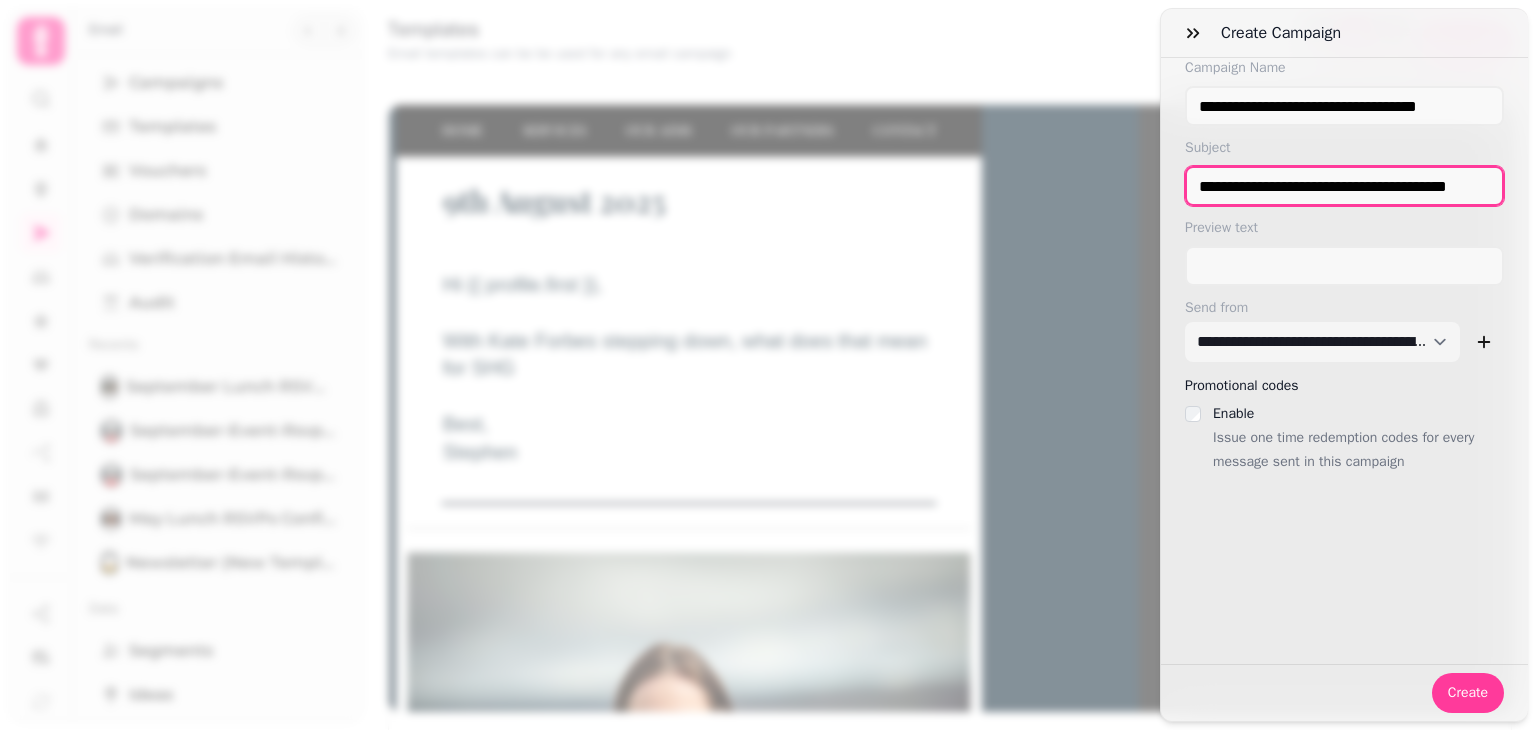 scroll, scrollTop: 0, scrollLeft: 5, axis: horizontal 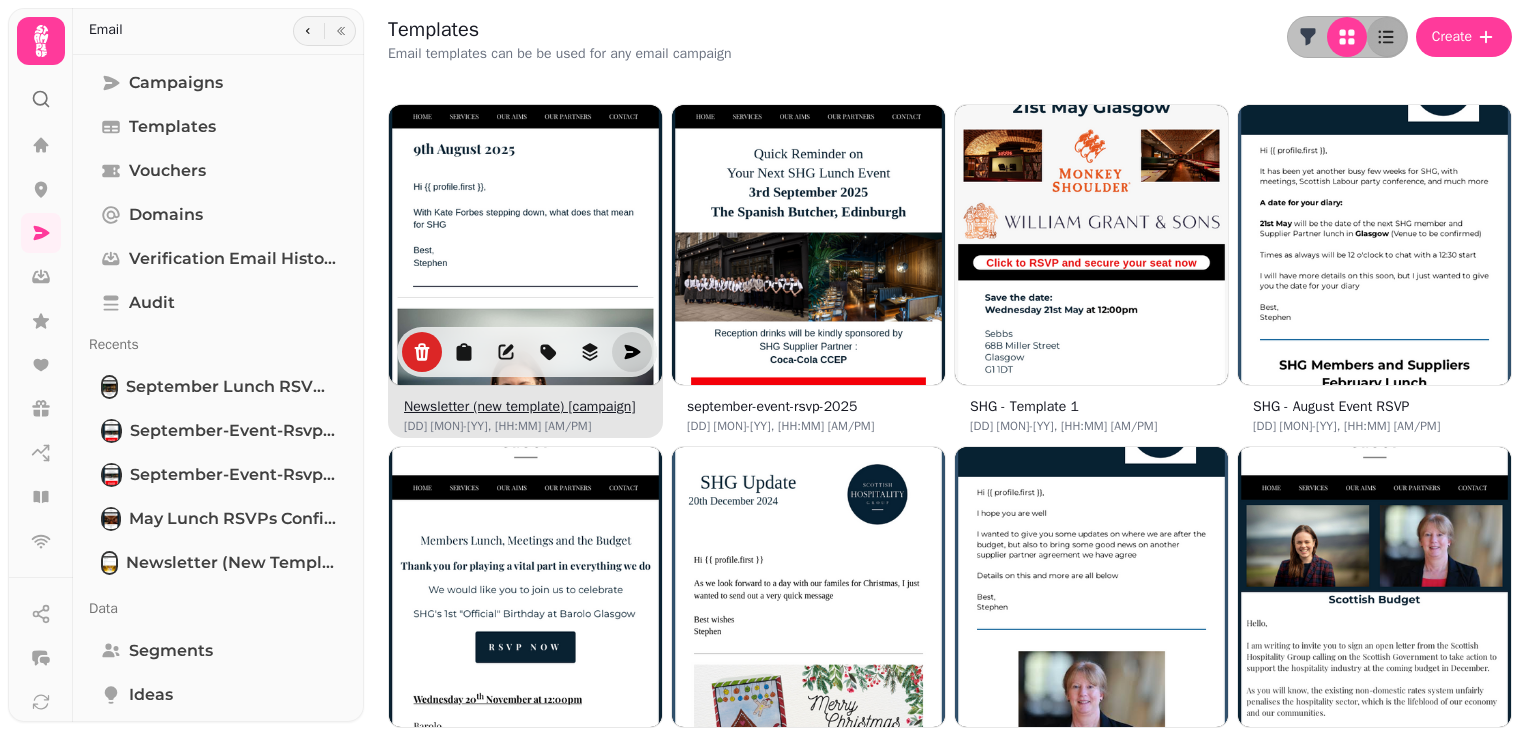 click 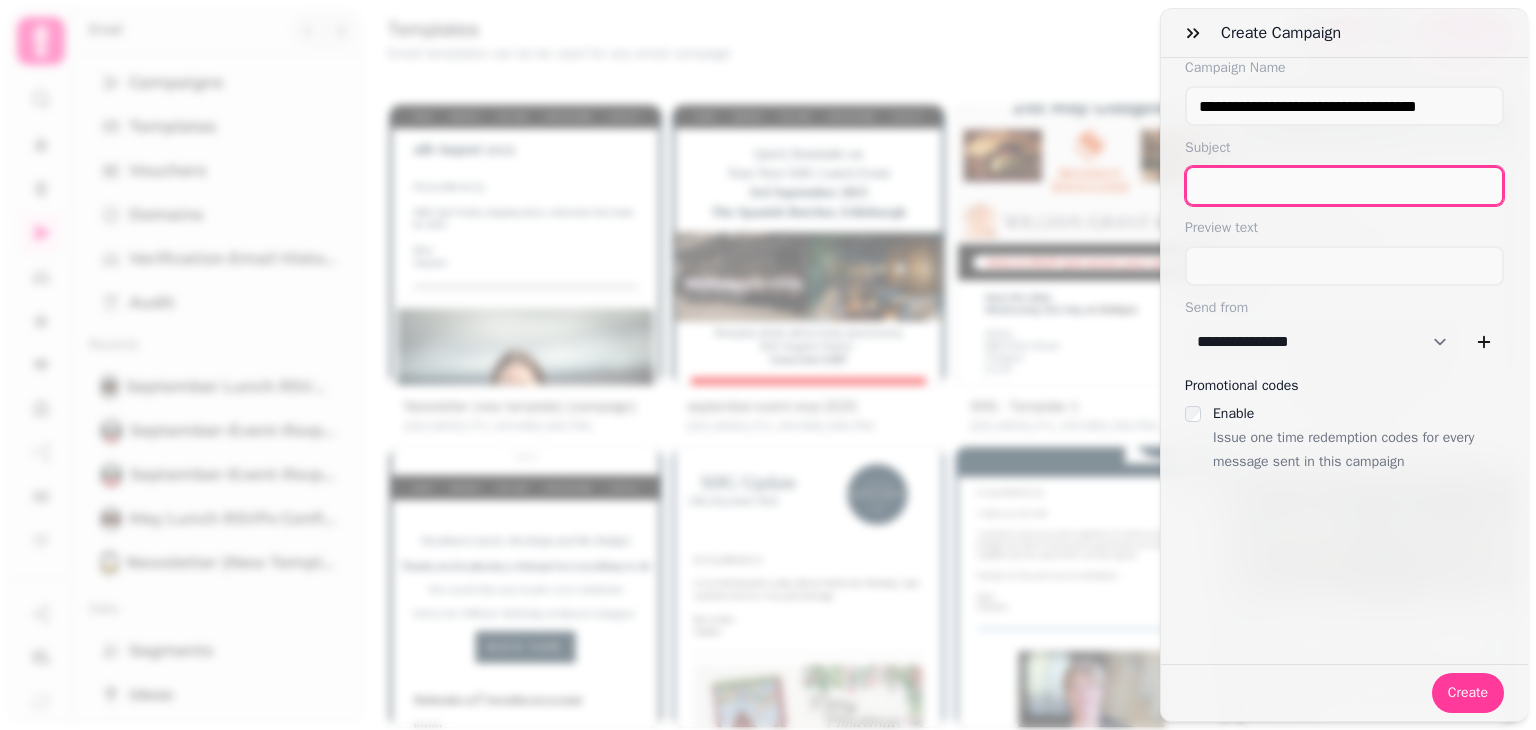 click at bounding box center (1344, 186) 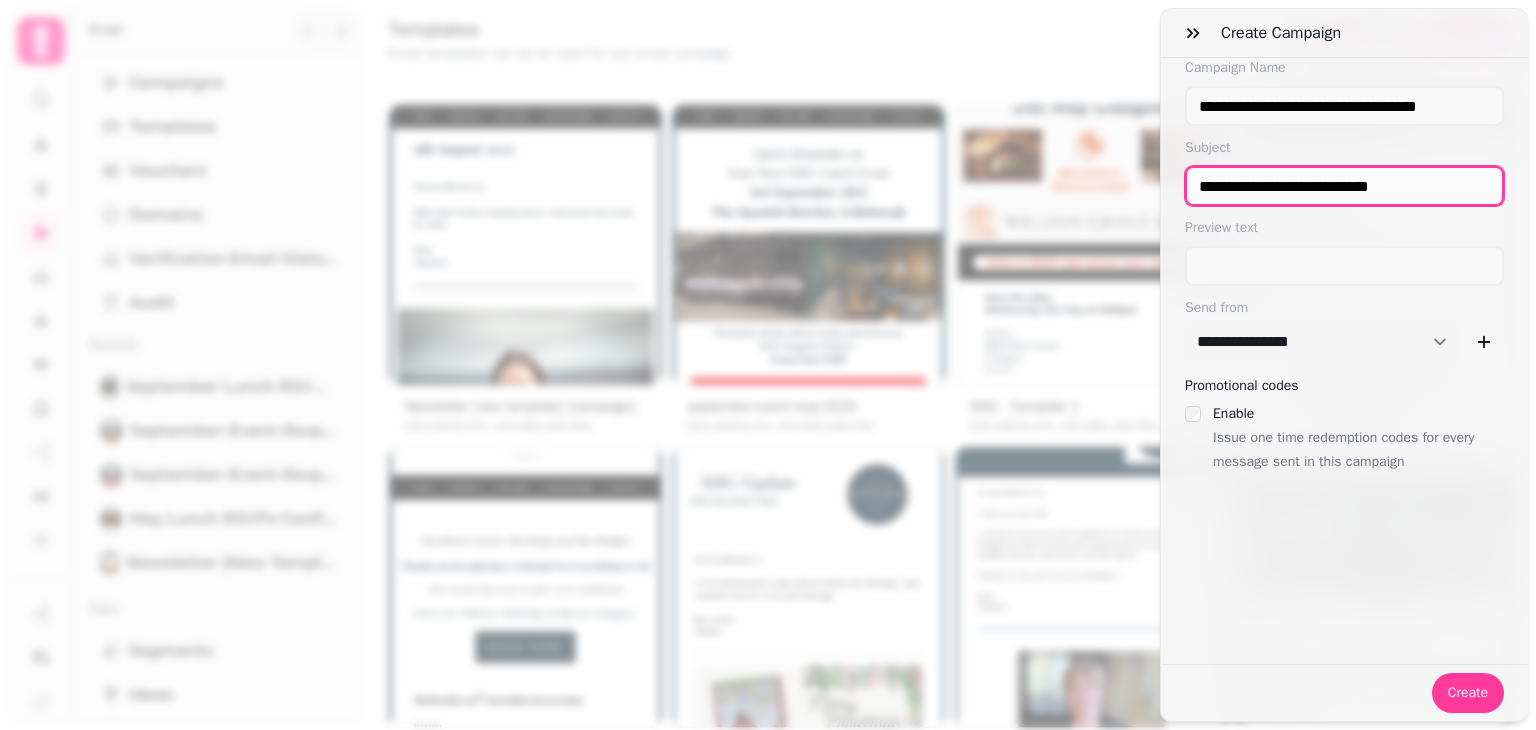 type on "**********" 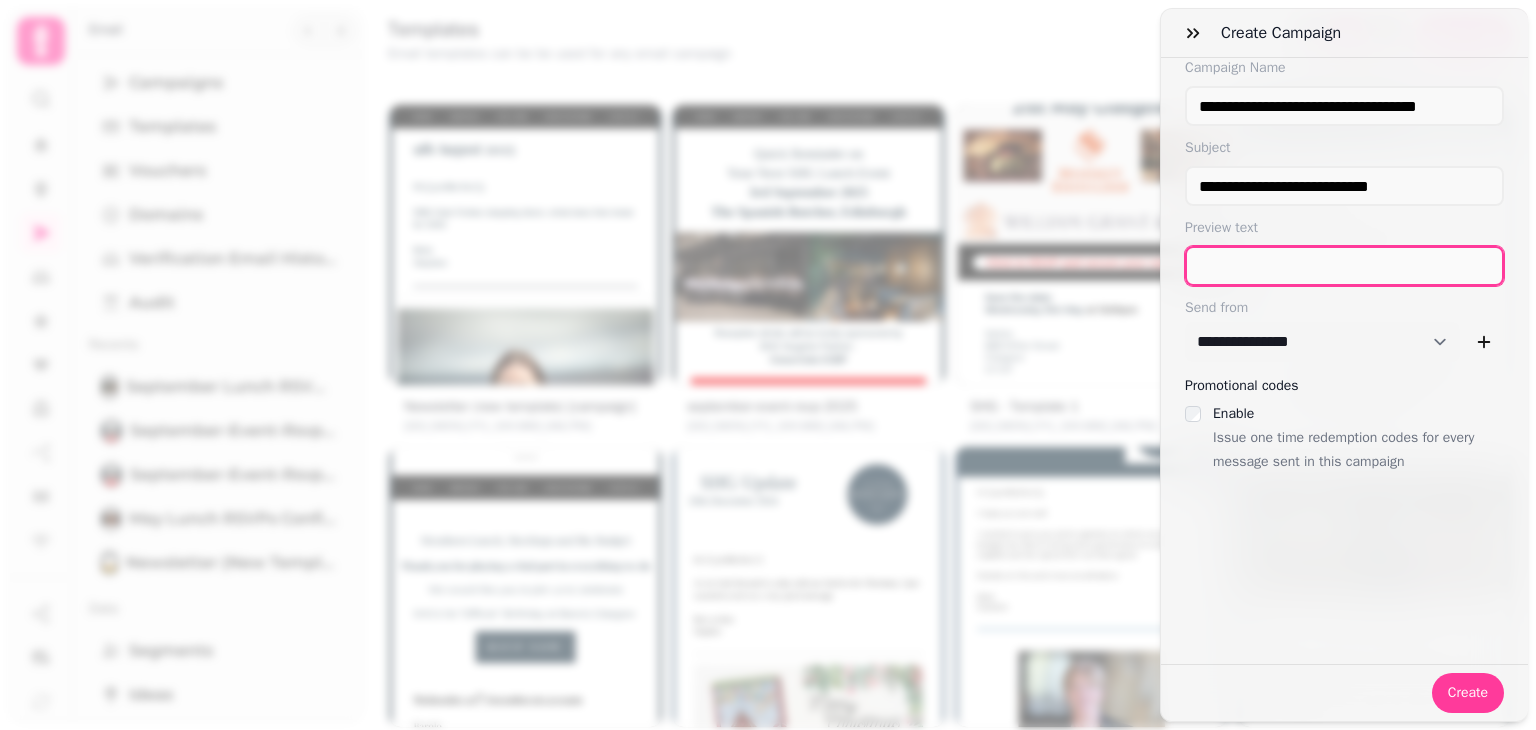click at bounding box center [1344, 266] 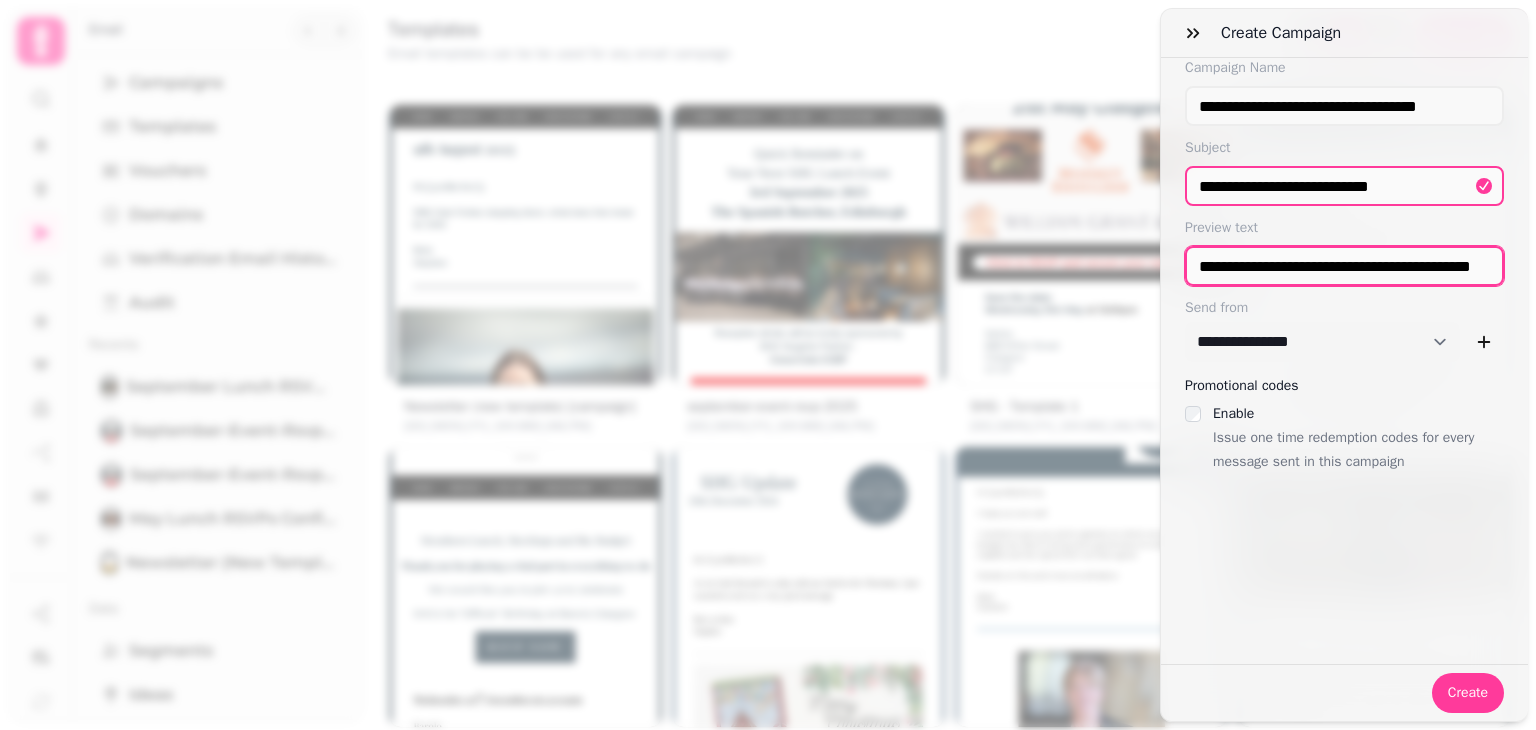 scroll, scrollTop: 0, scrollLeft: 32, axis: horizontal 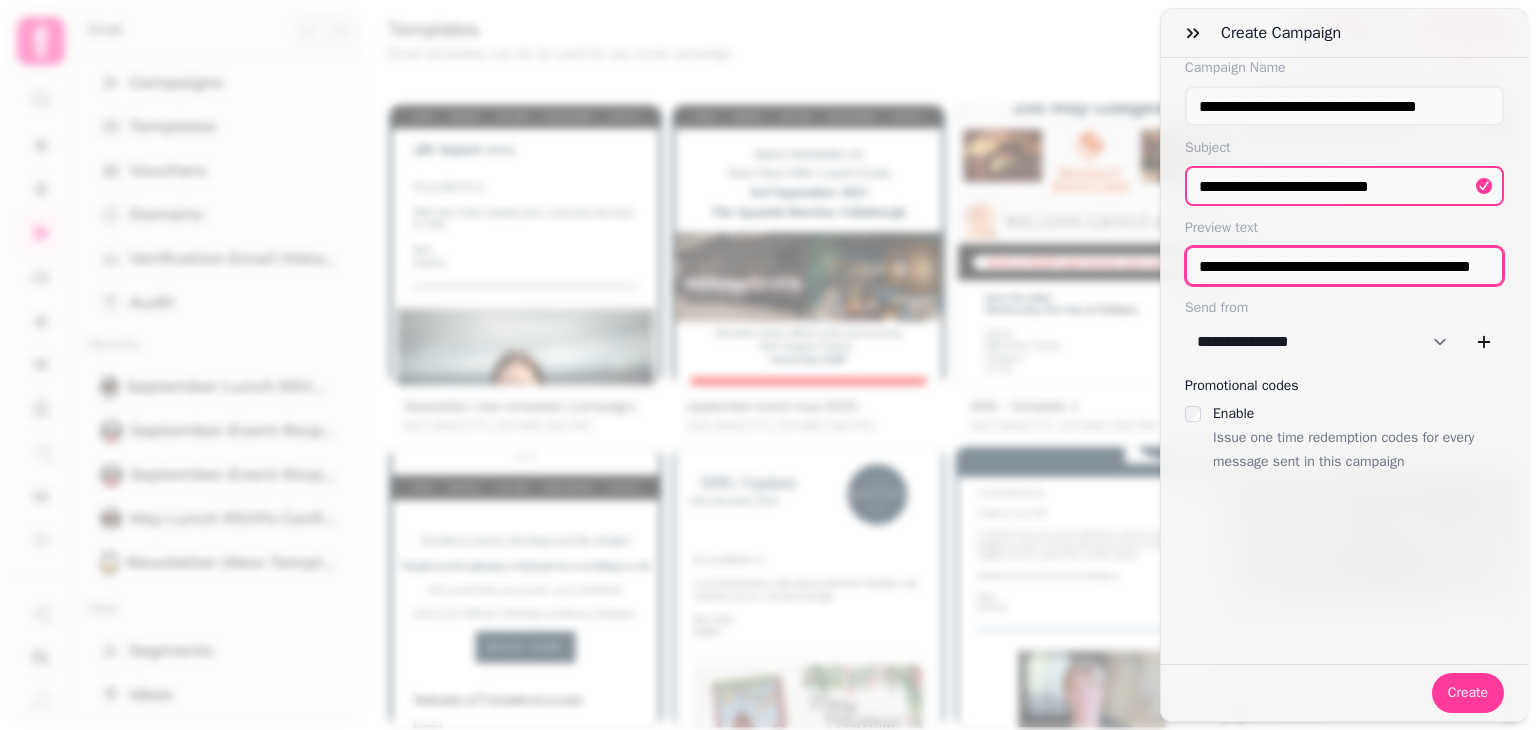 click on "**********" at bounding box center [1344, 266] 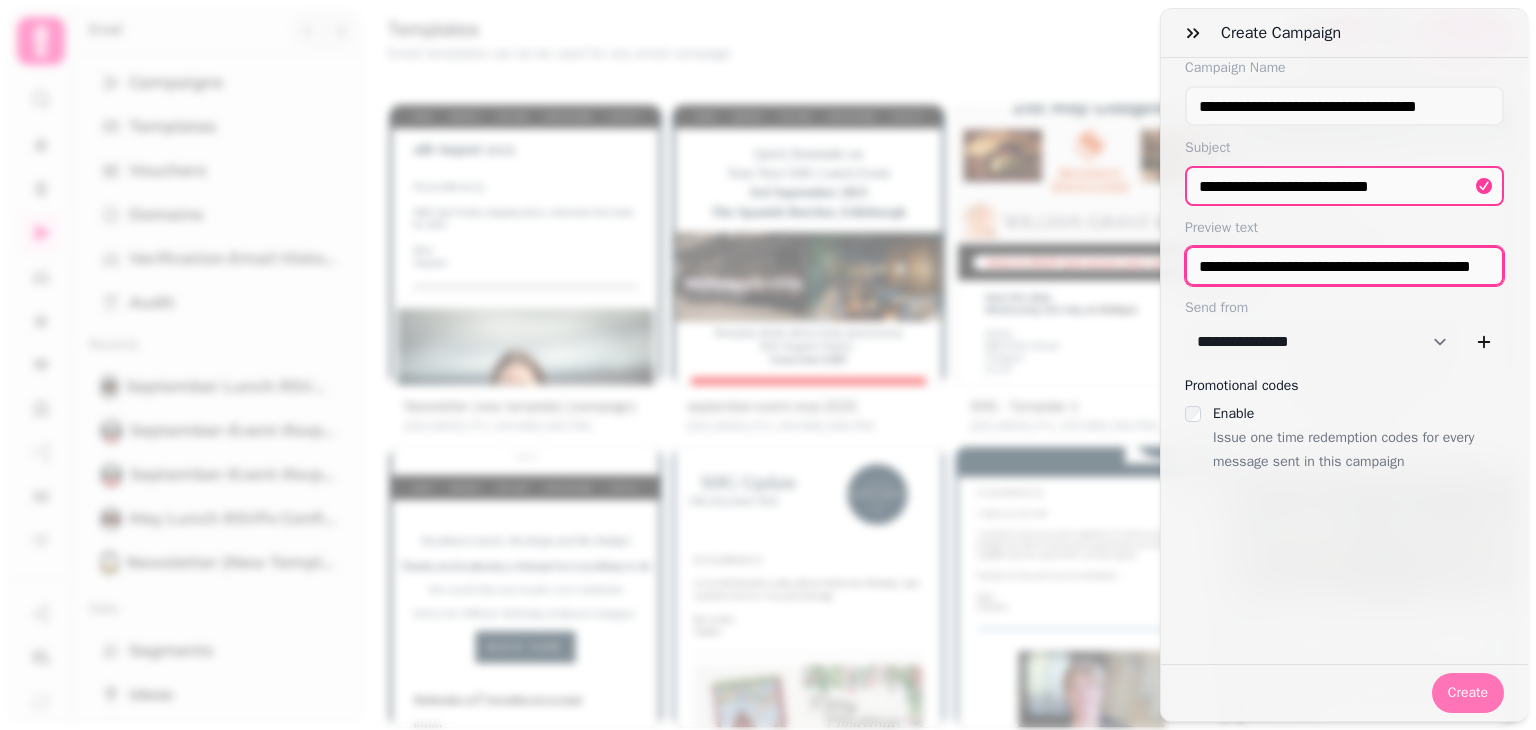 type on "**********" 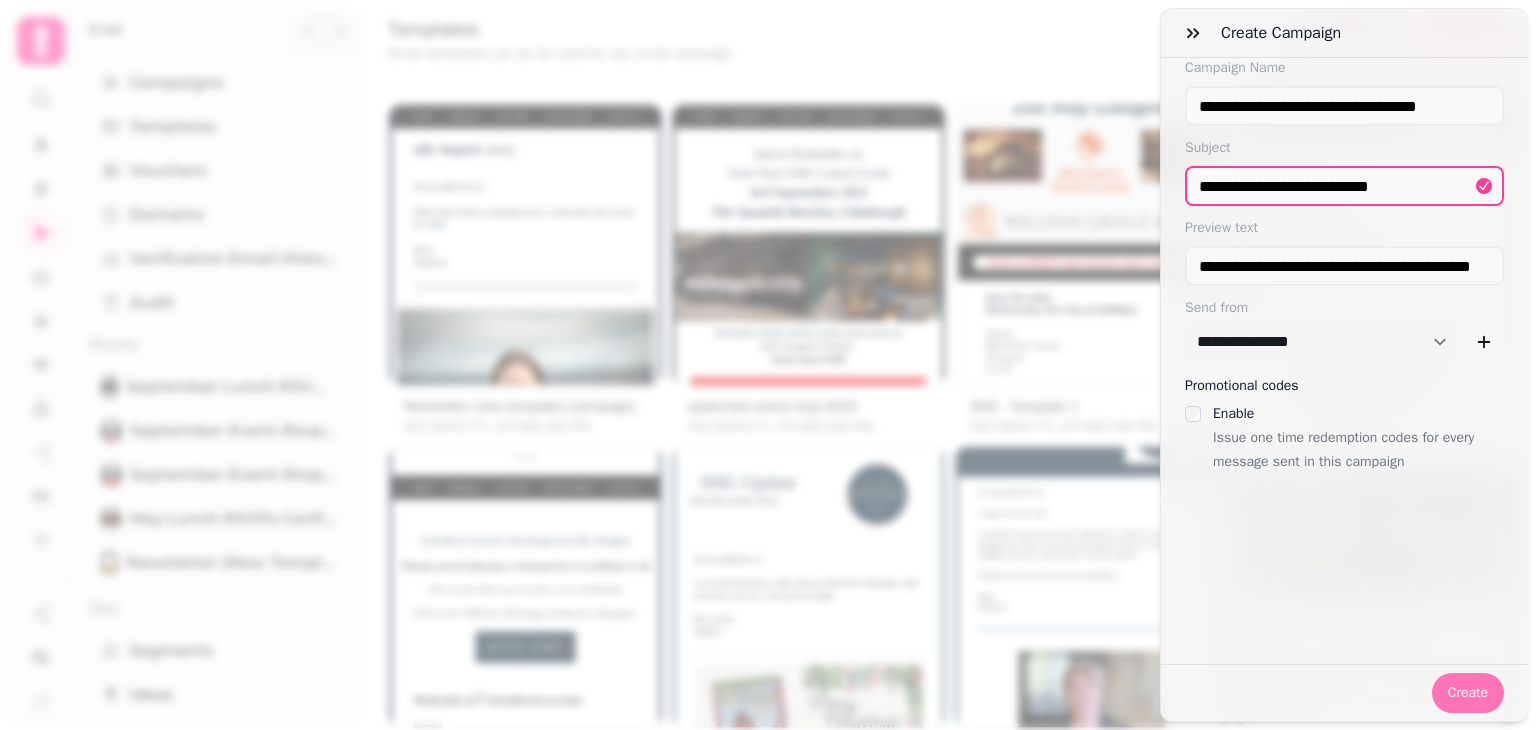 click on "Create" at bounding box center (1468, 693) 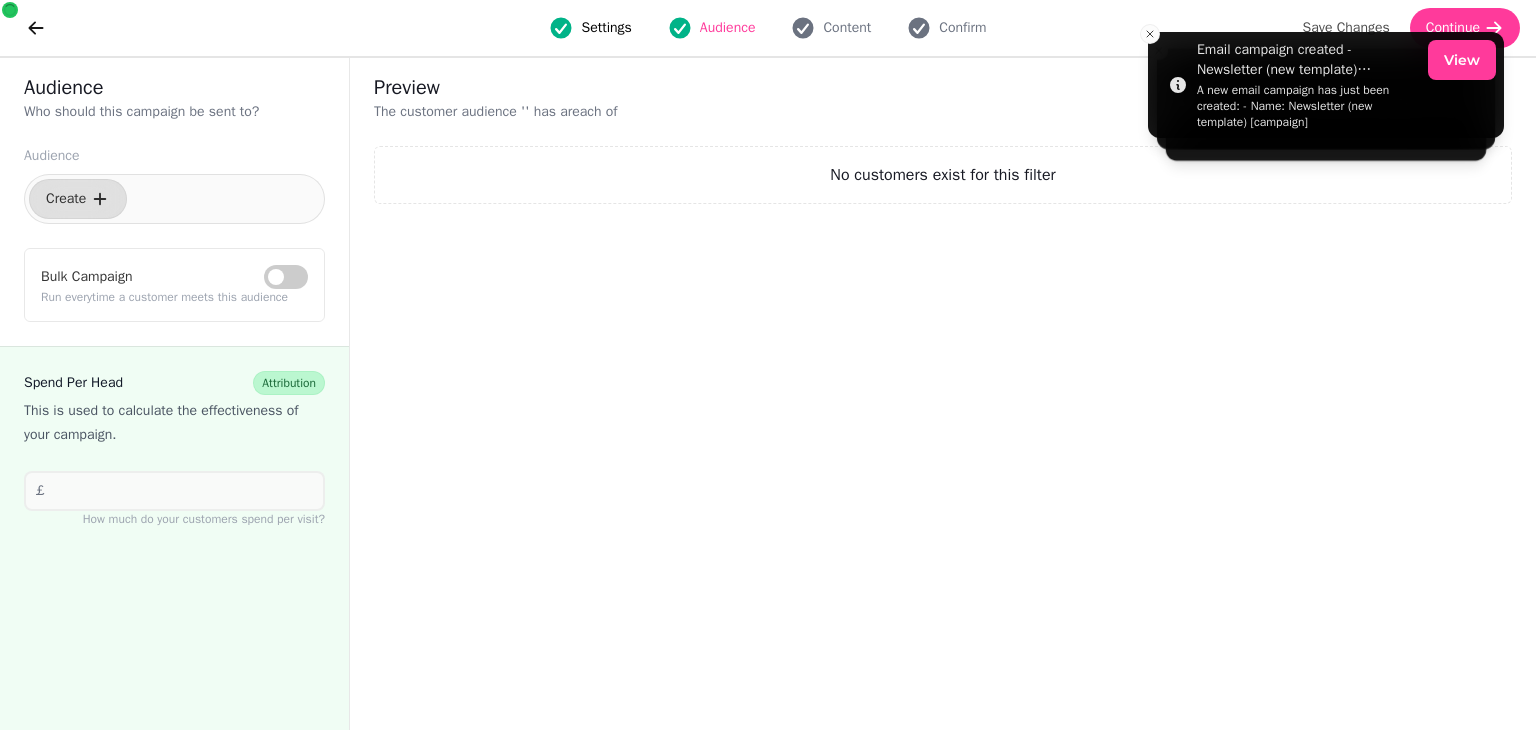 select on "***" 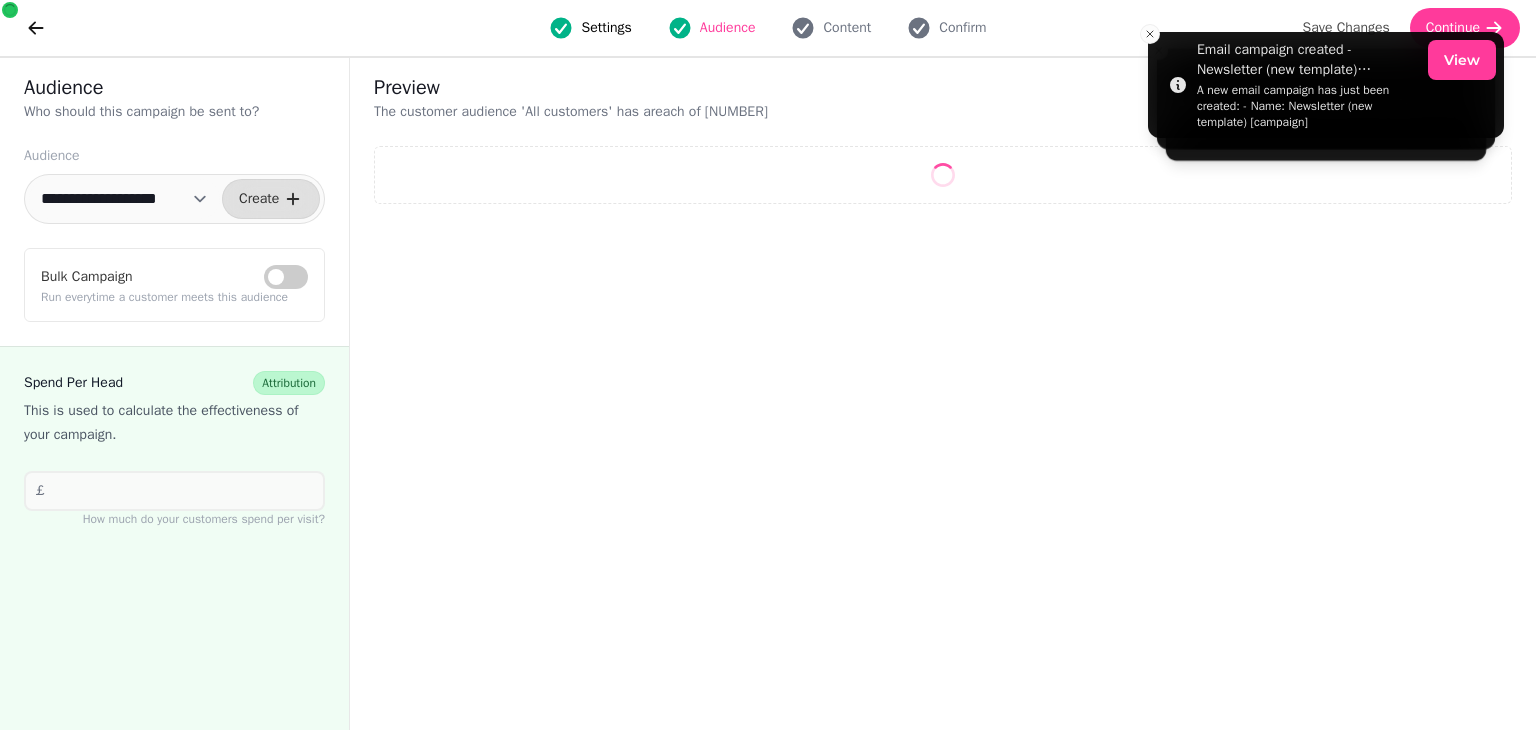 select on "**" 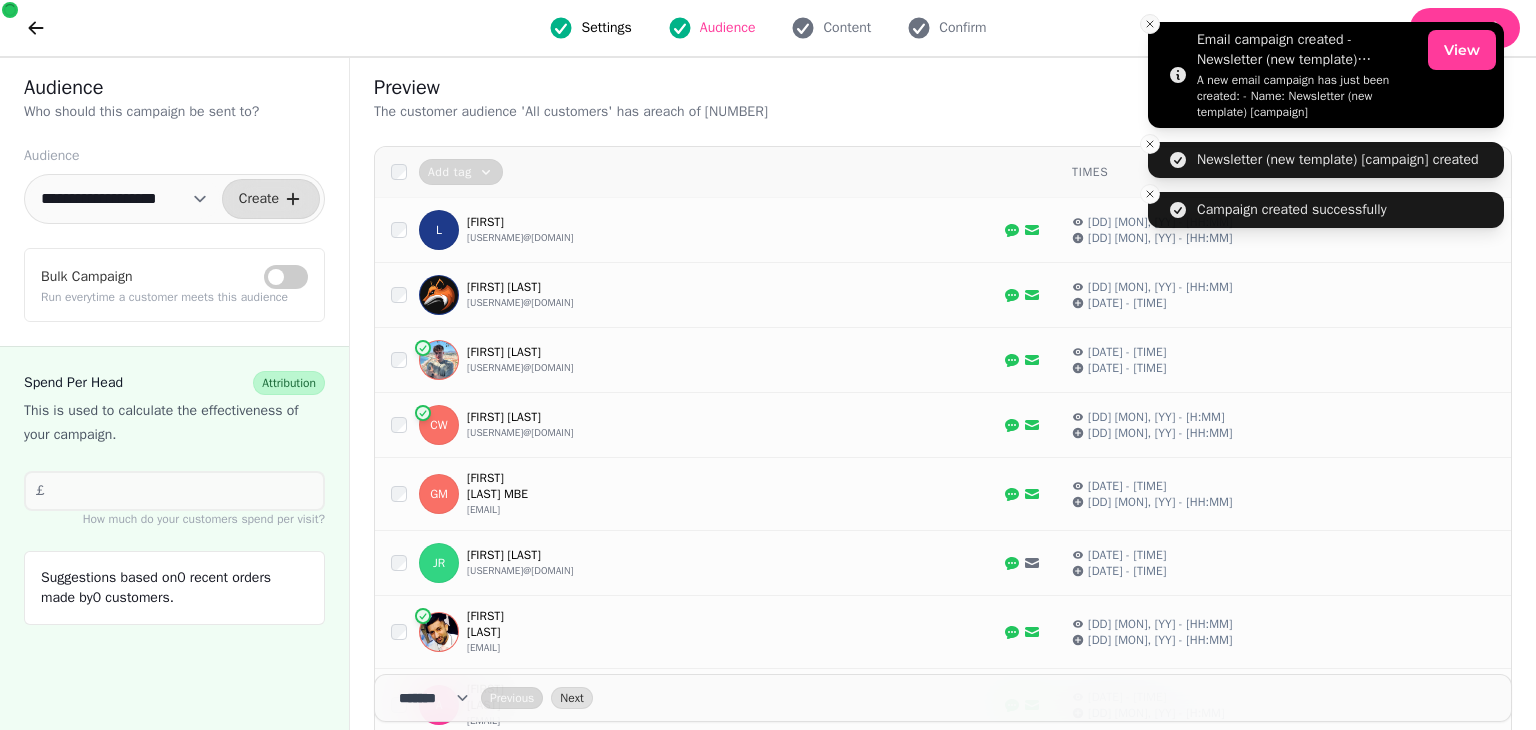 click 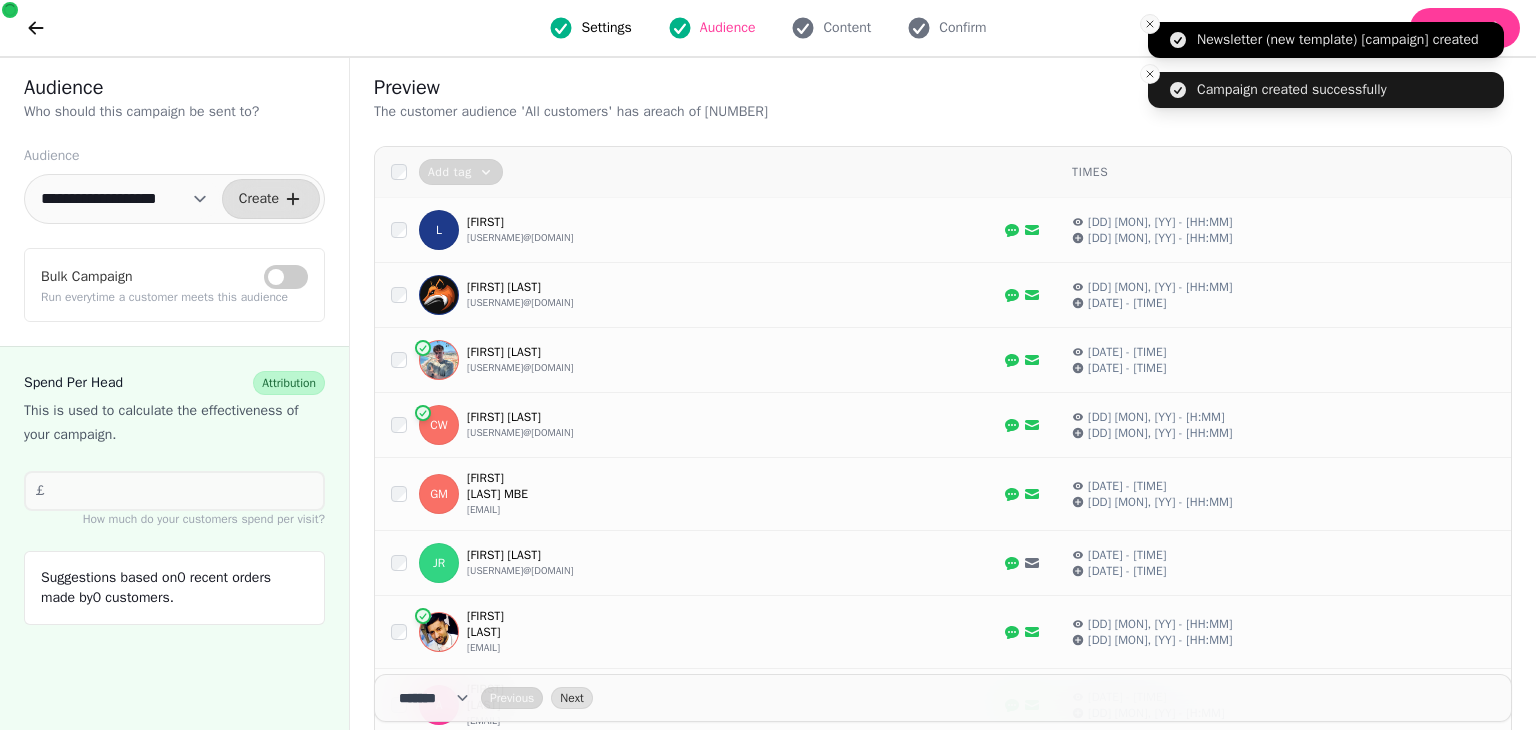 click 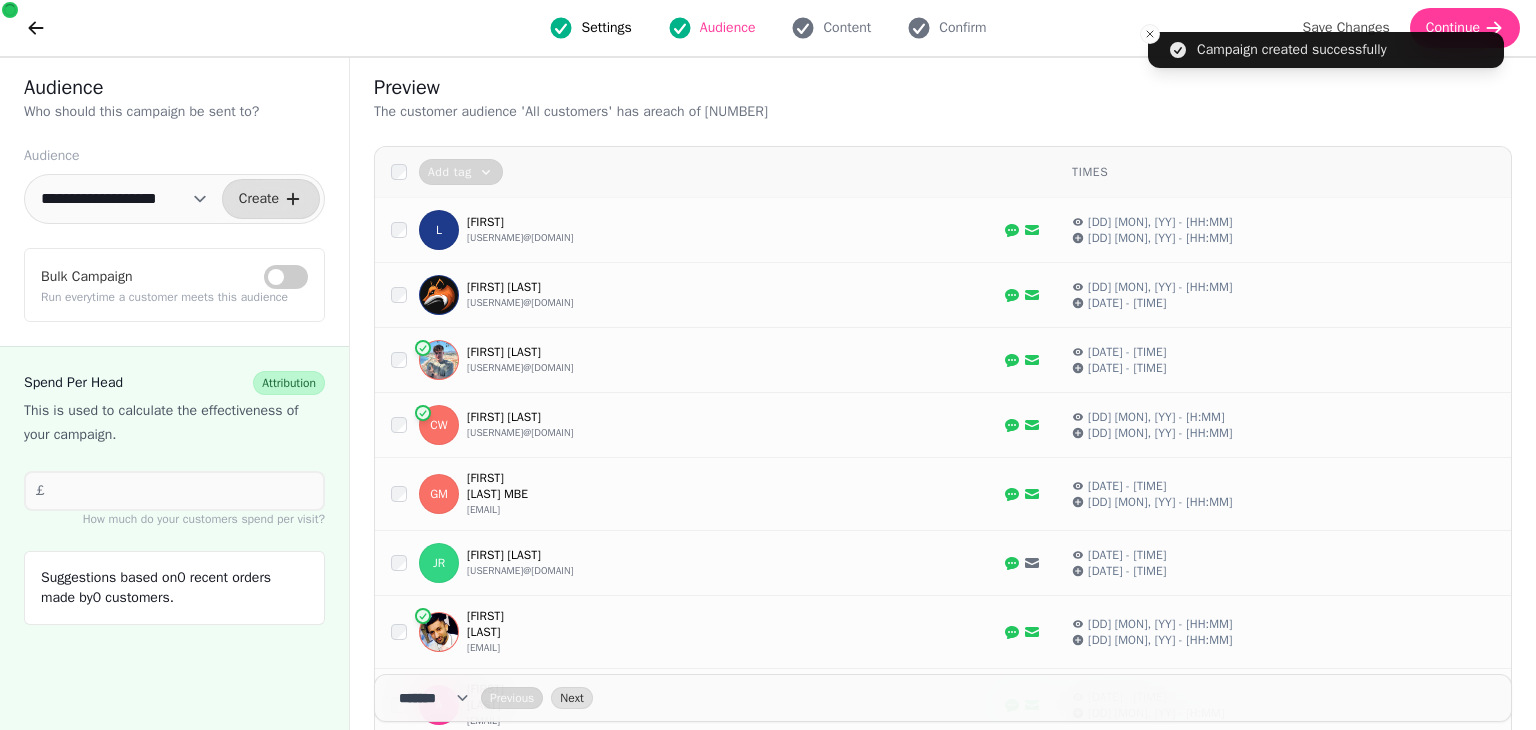 click at bounding box center [1150, 34] 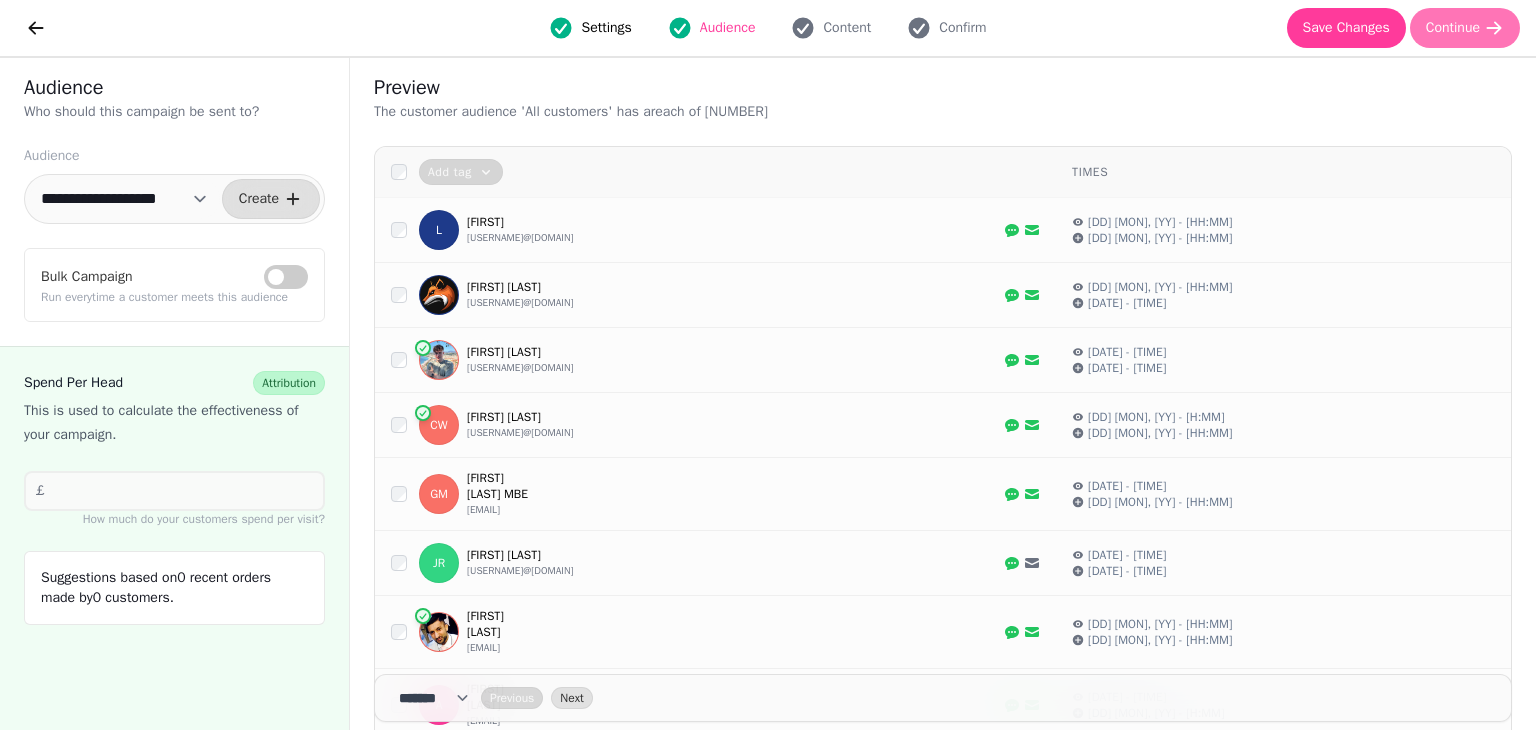 click on "Continue" at bounding box center (1453, 28) 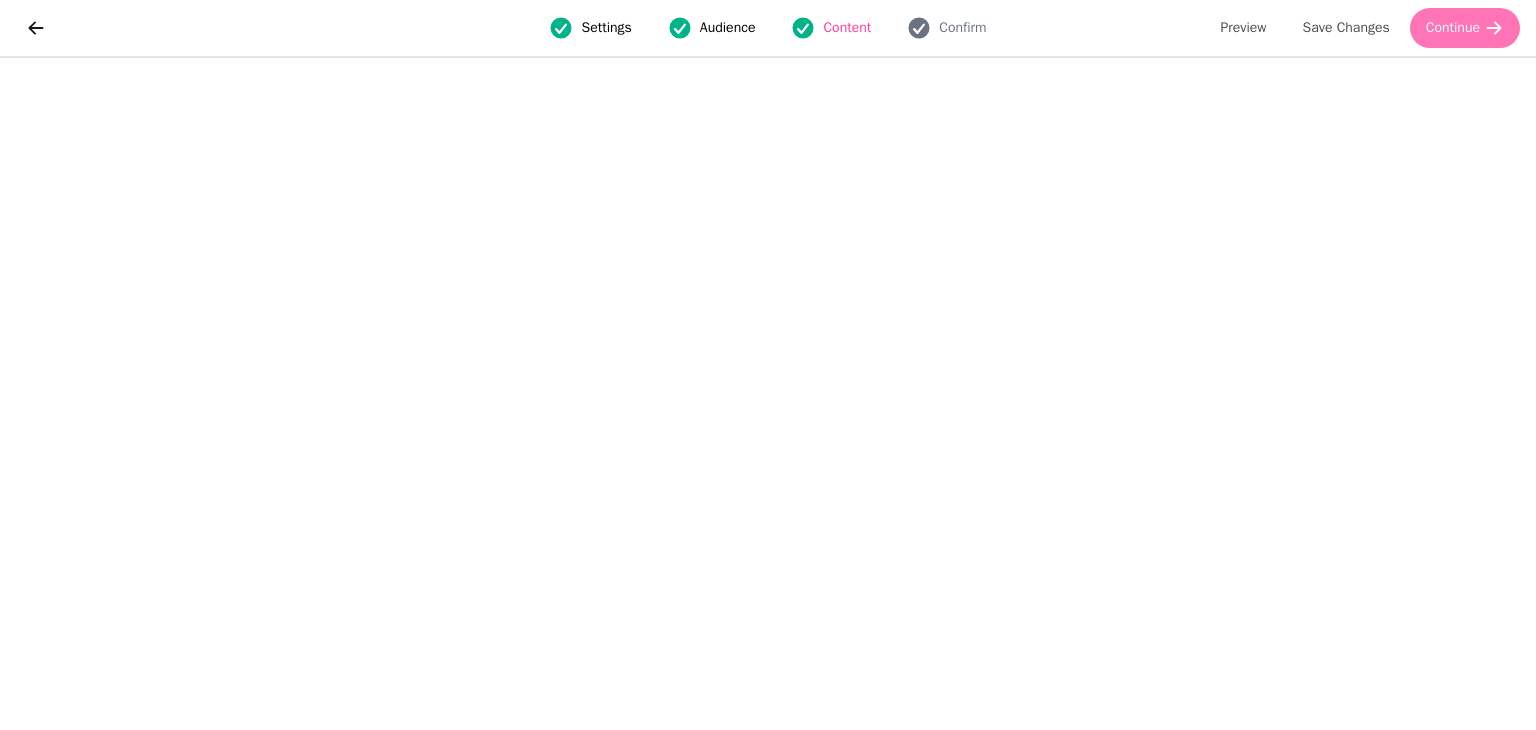 click on "Continue" at bounding box center (1453, 28) 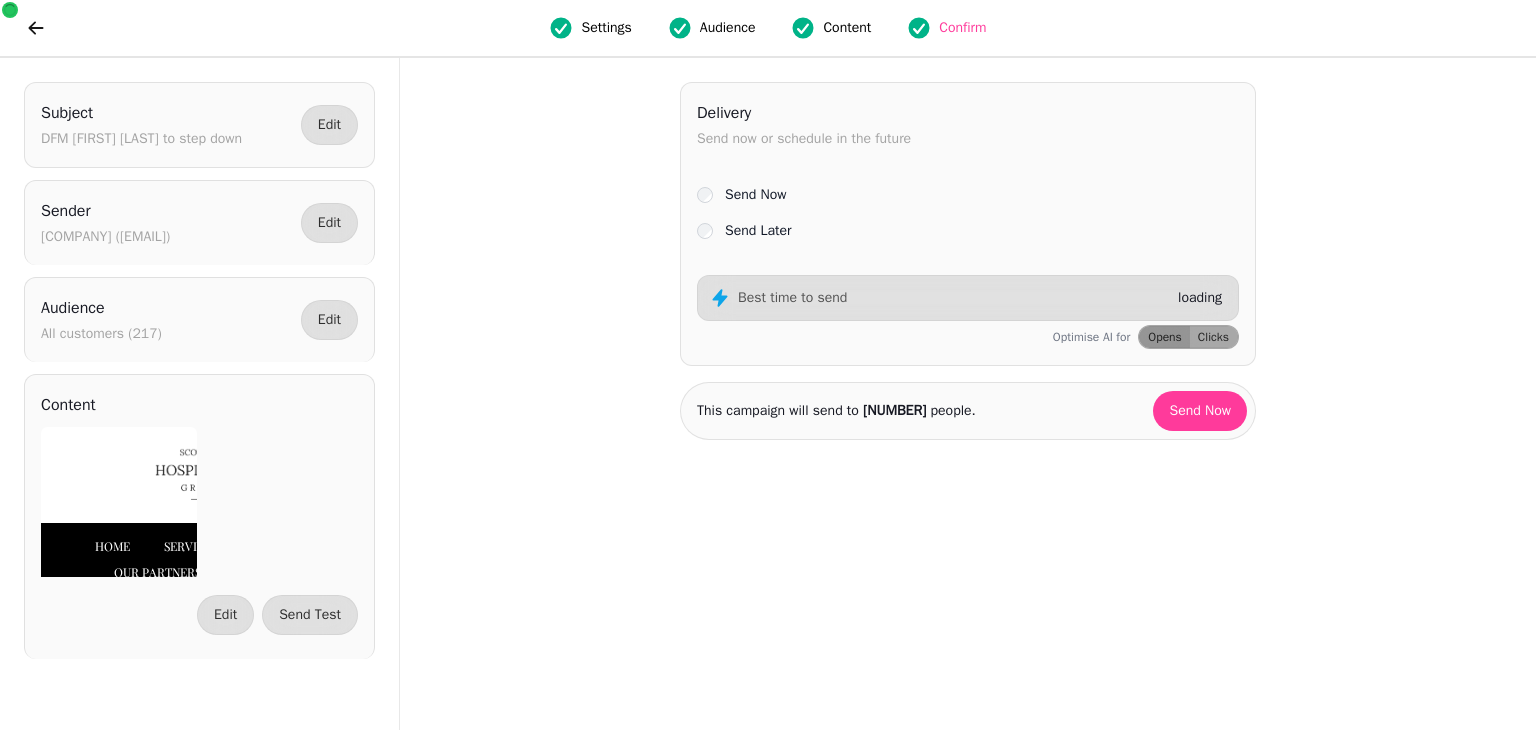 scroll, scrollTop: 0, scrollLeft: 0, axis: both 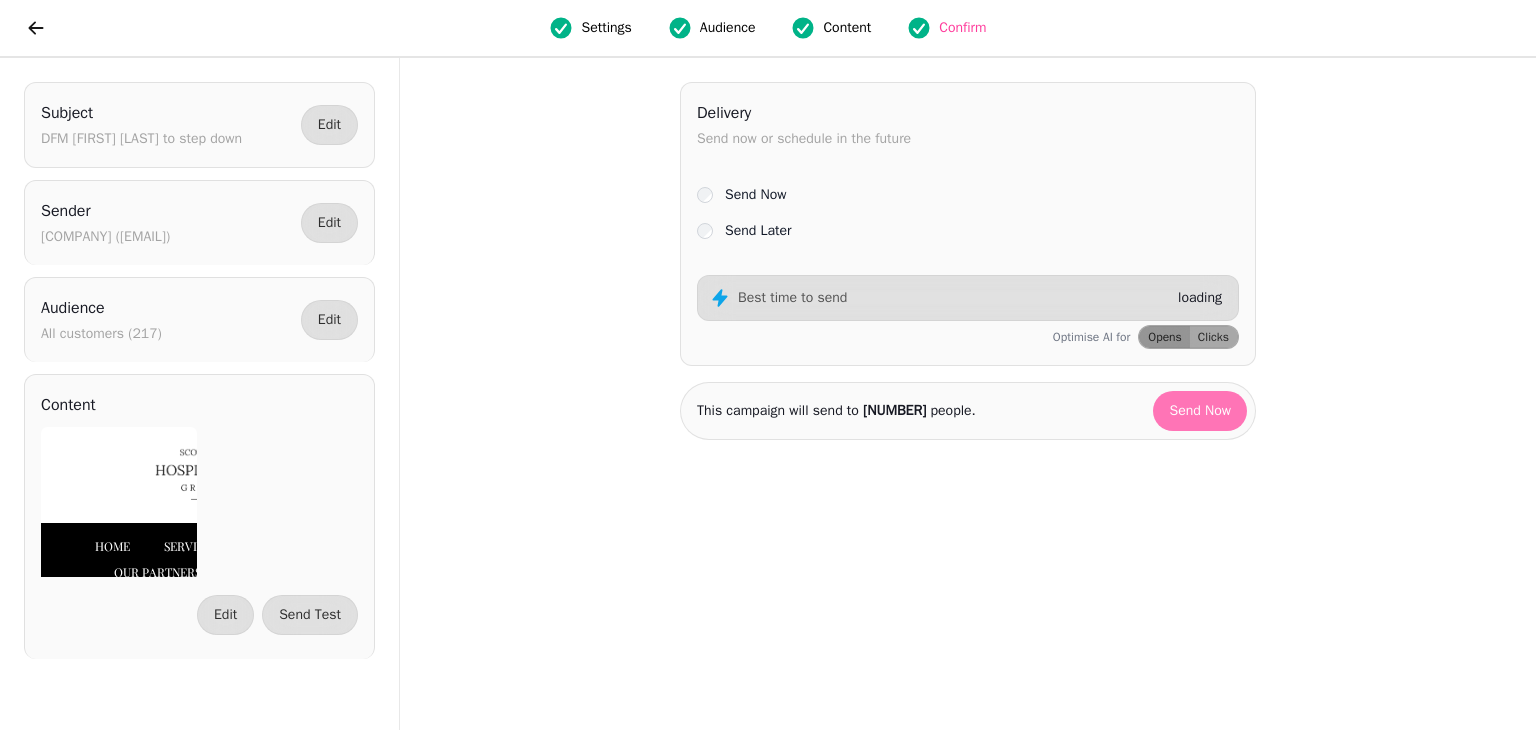 click on "Send Now" at bounding box center [1200, 411] 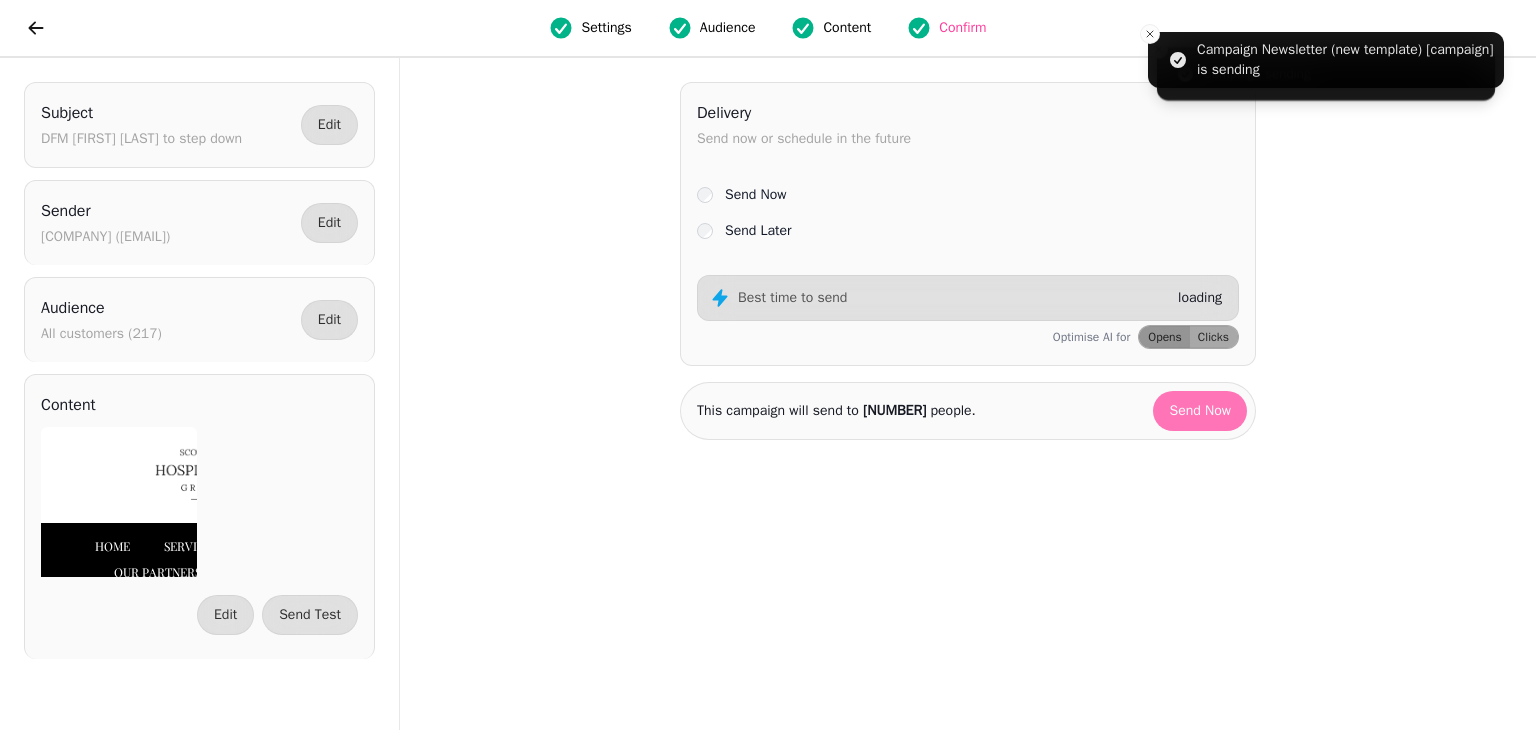 select on "**" 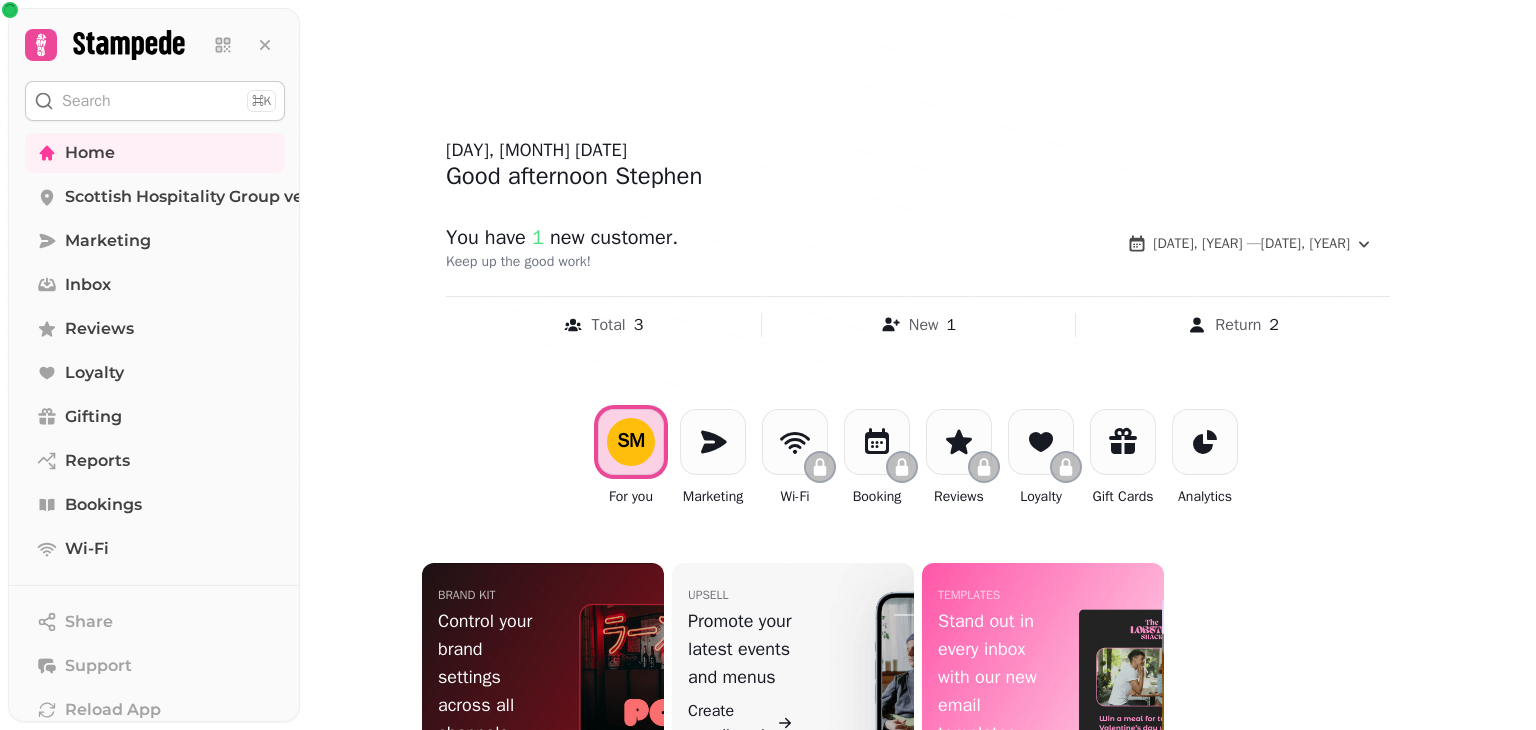 scroll, scrollTop: 0, scrollLeft: 0, axis: both 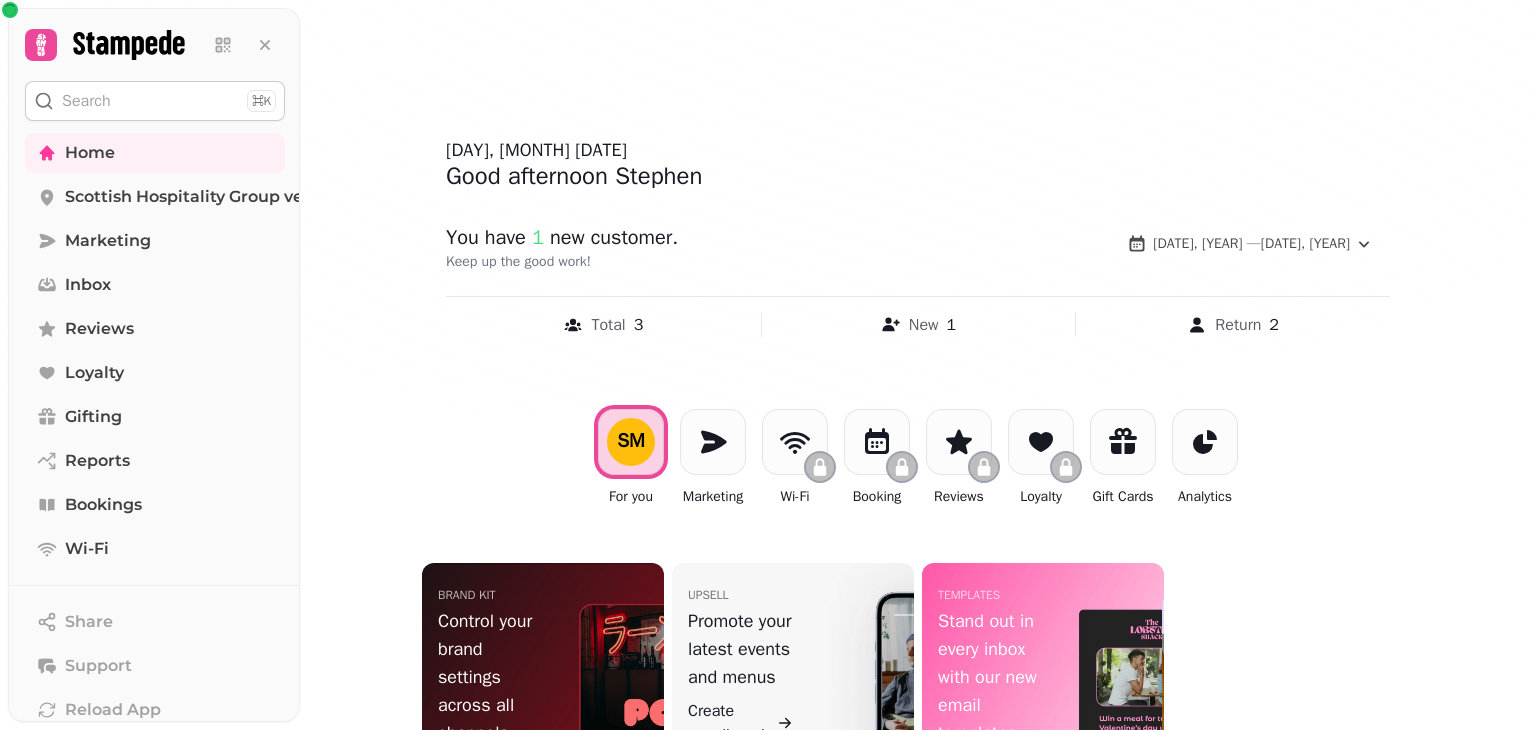 click at bounding box center [768, 365] 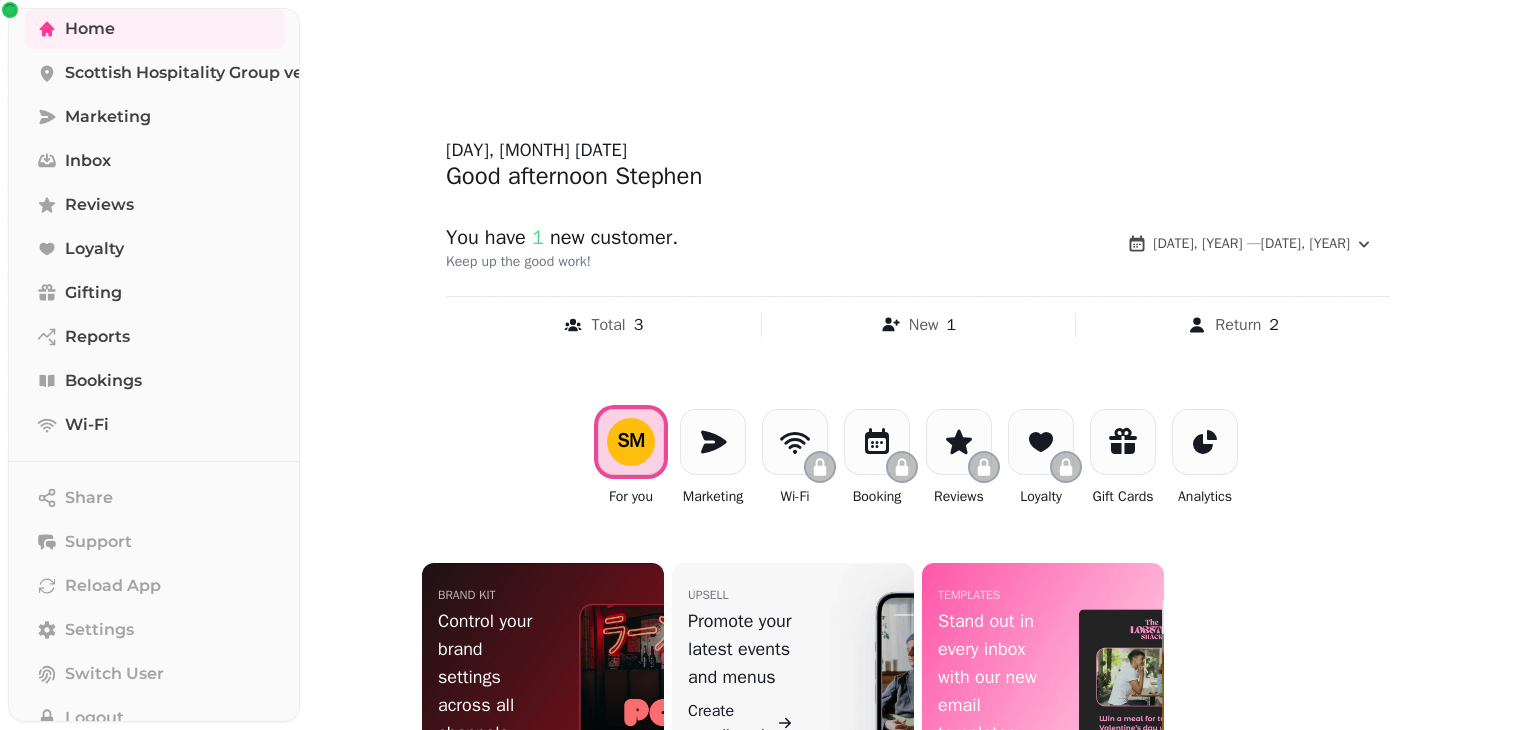 scroll, scrollTop: 192, scrollLeft: 0, axis: vertical 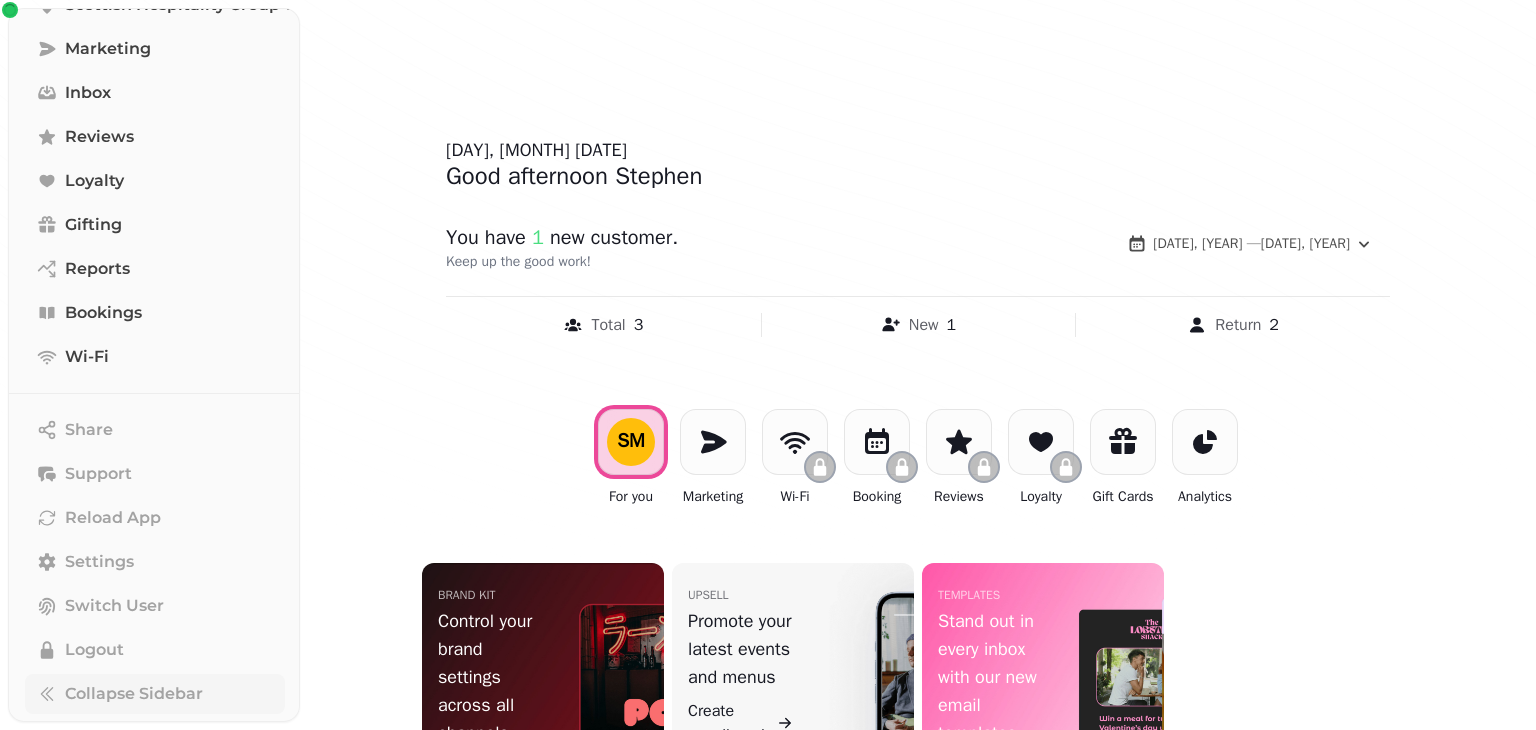 click on "Collapse Sidebar" at bounding box center [155, 694] 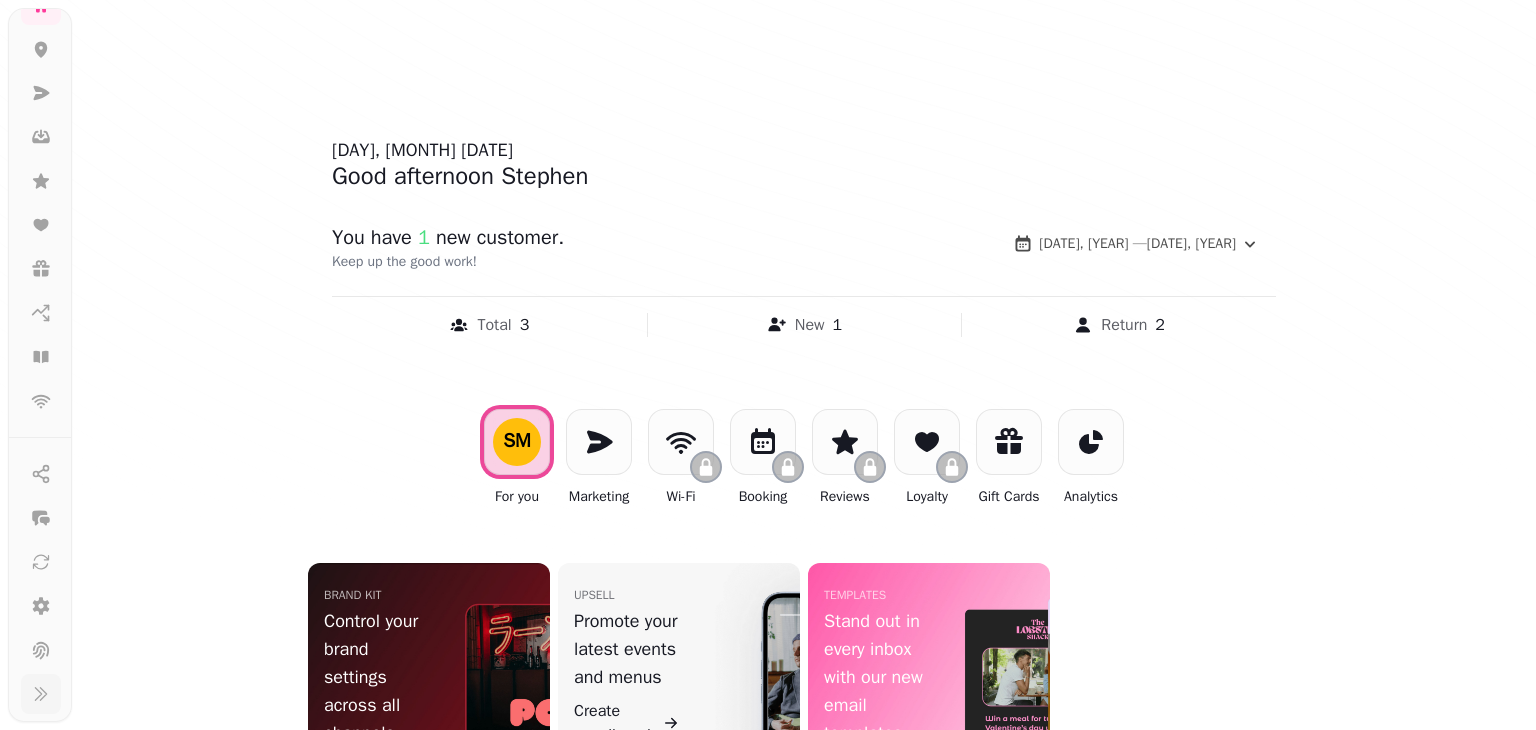 click at bounding box center (41, 694) 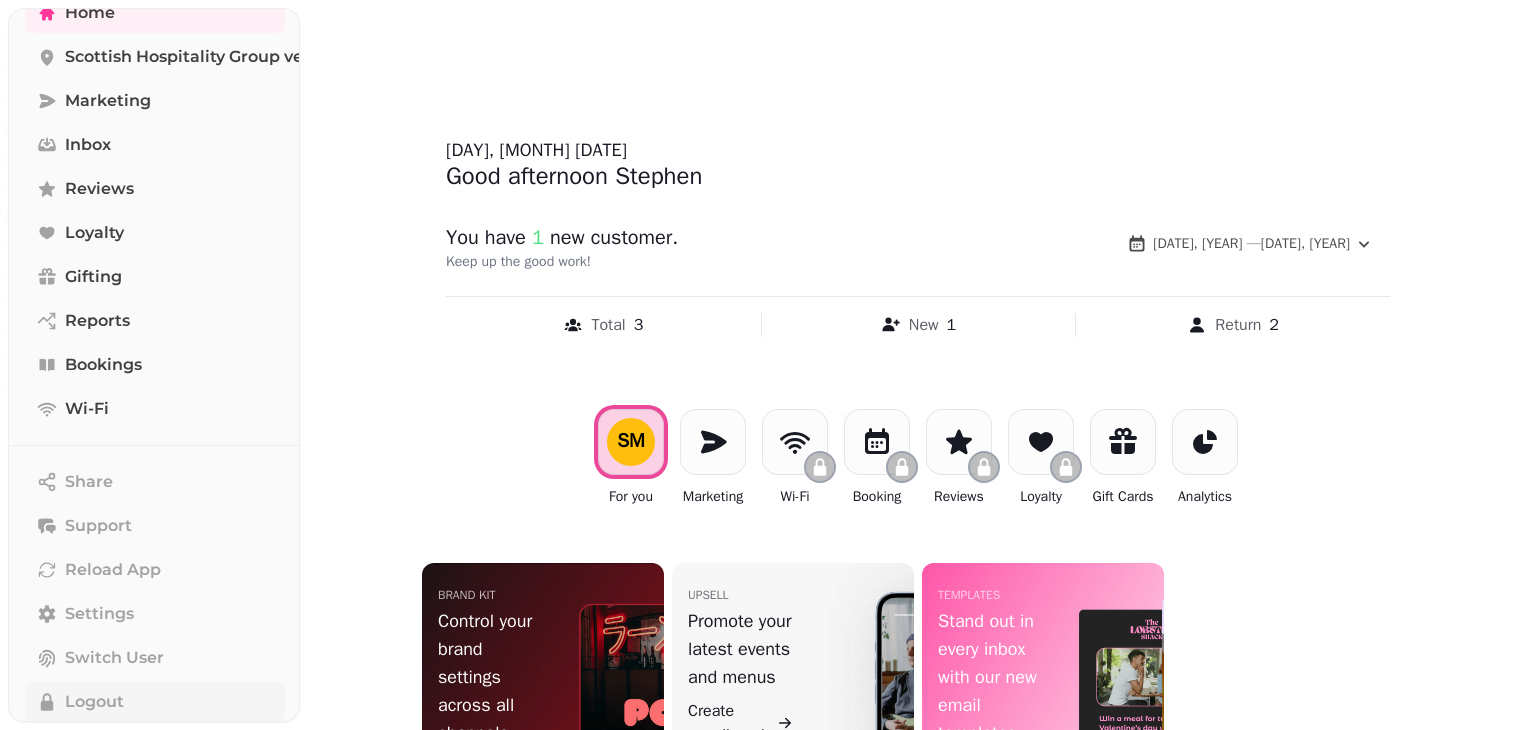 click on "Logout" at bounding box center [94, 702] 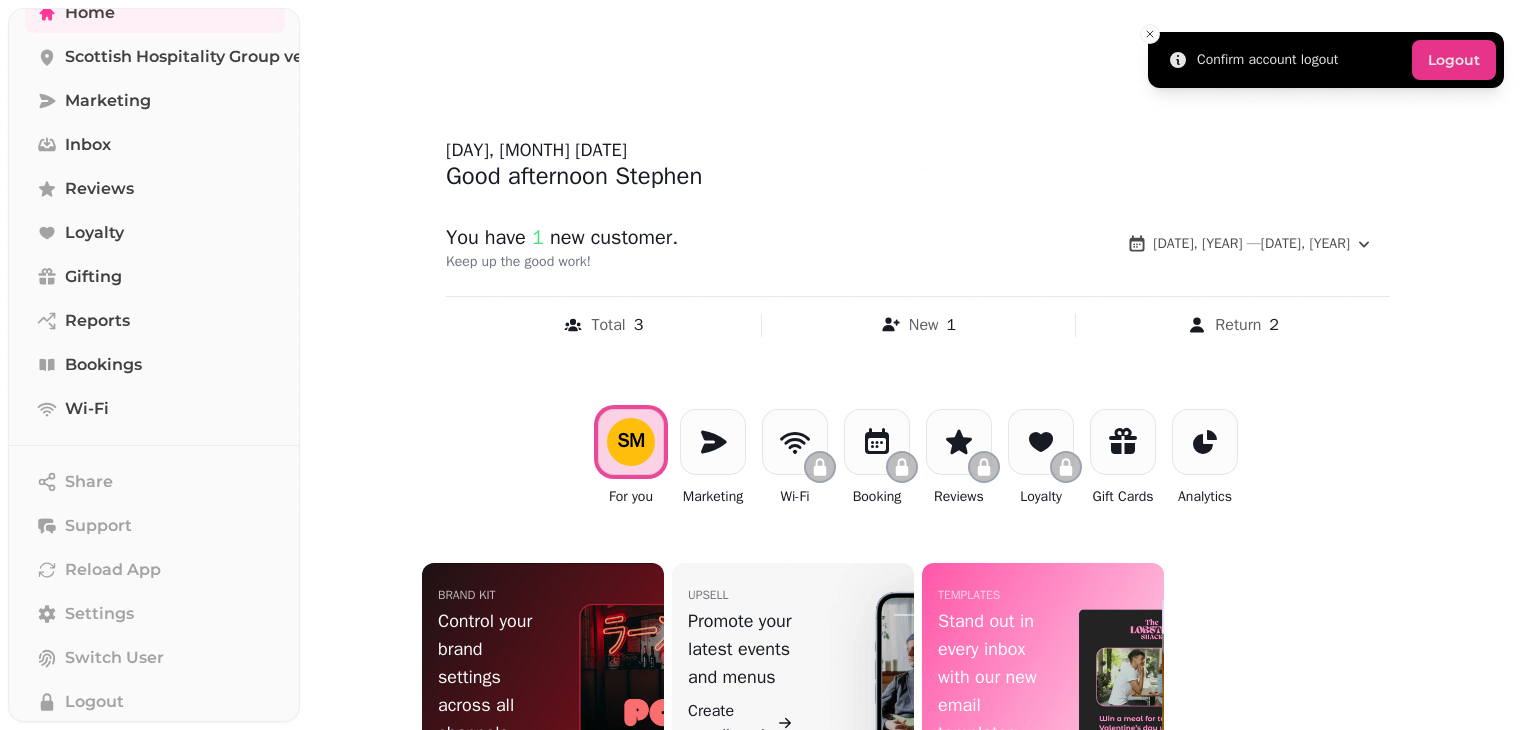 click on "Logout" at bounding box center (1454, 60) 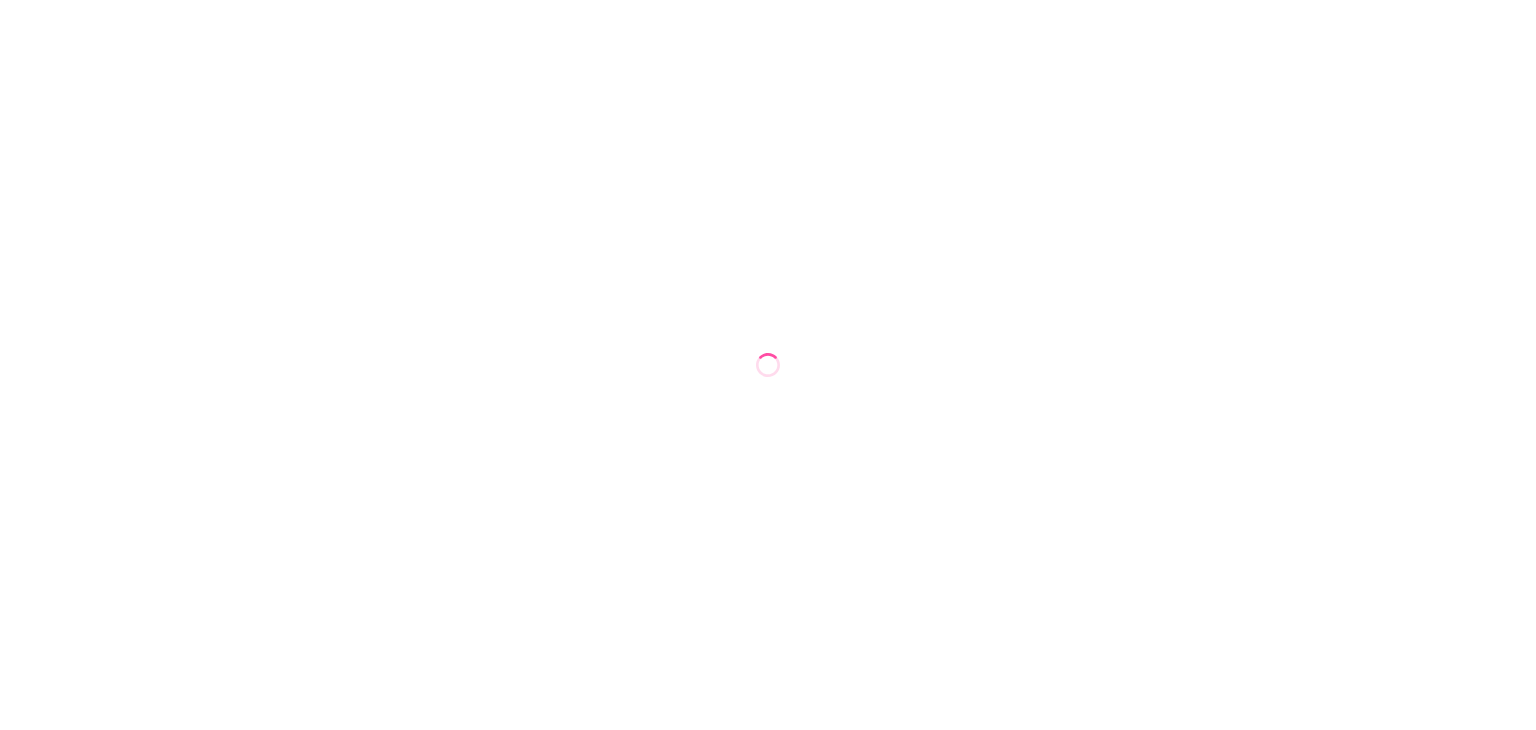 scroll, scrollTop: 0, scrollLeft: 0, axis: both 